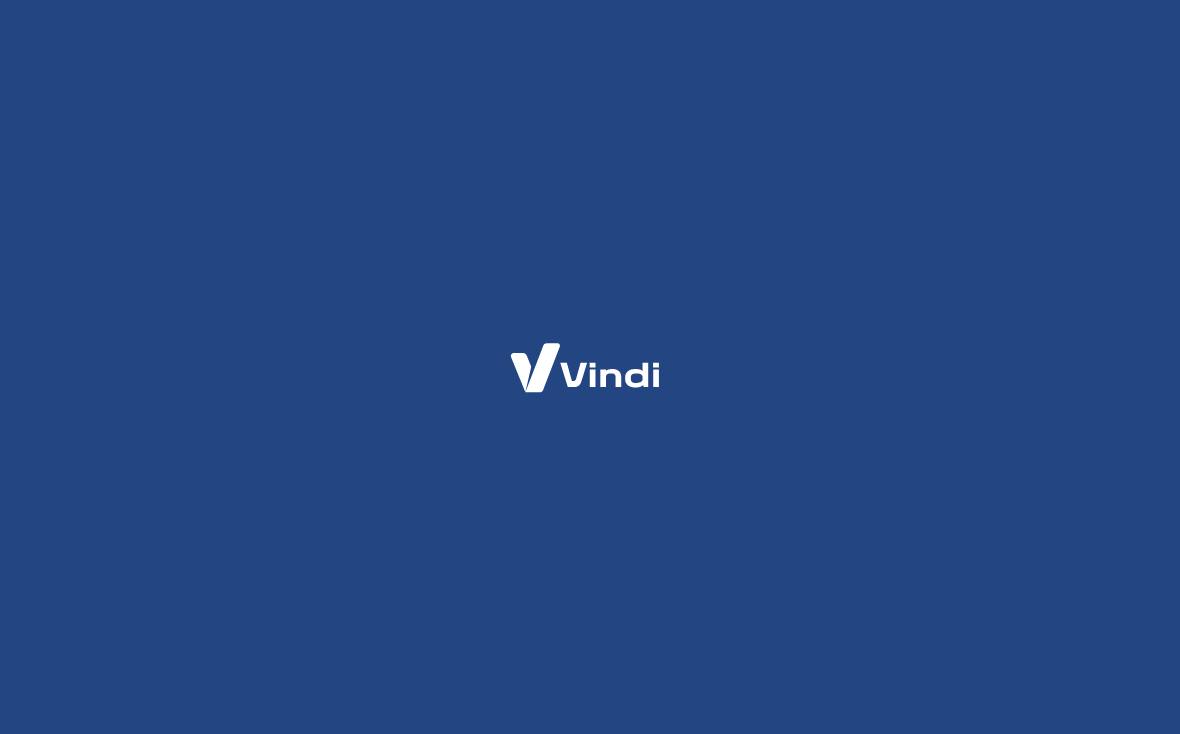 scroll, scrollTop: 0, scrollLeft: 0, axis: both 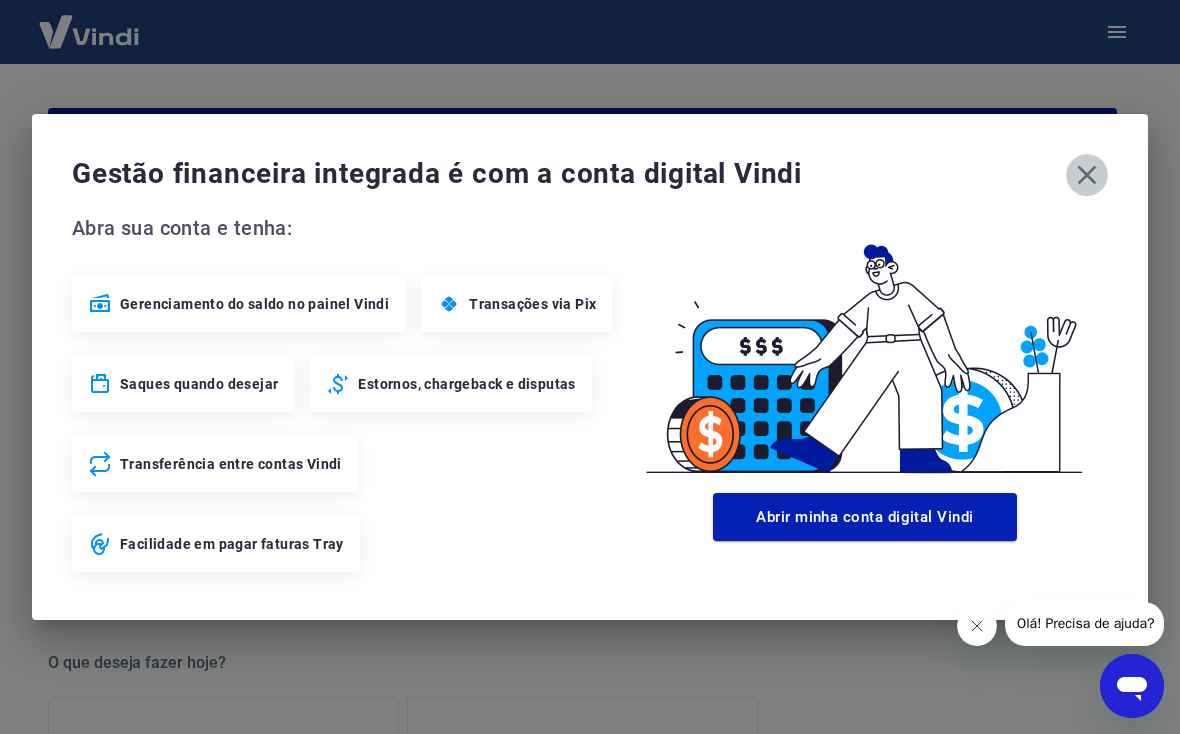 click 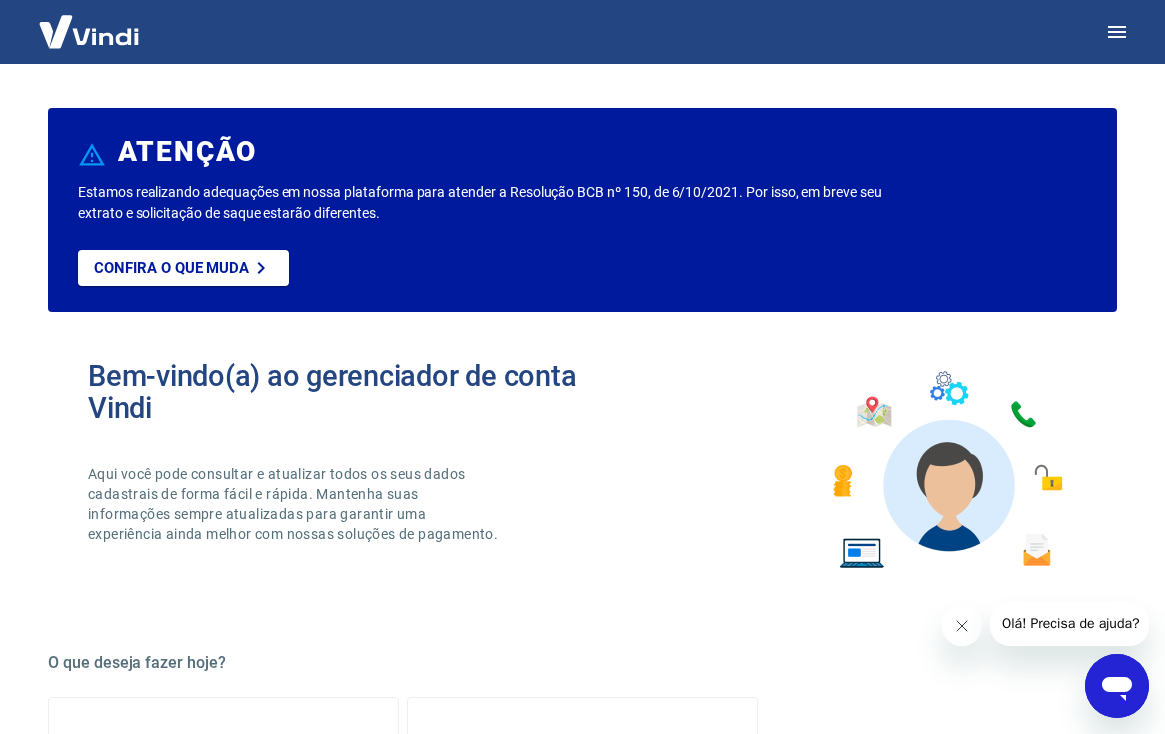 click 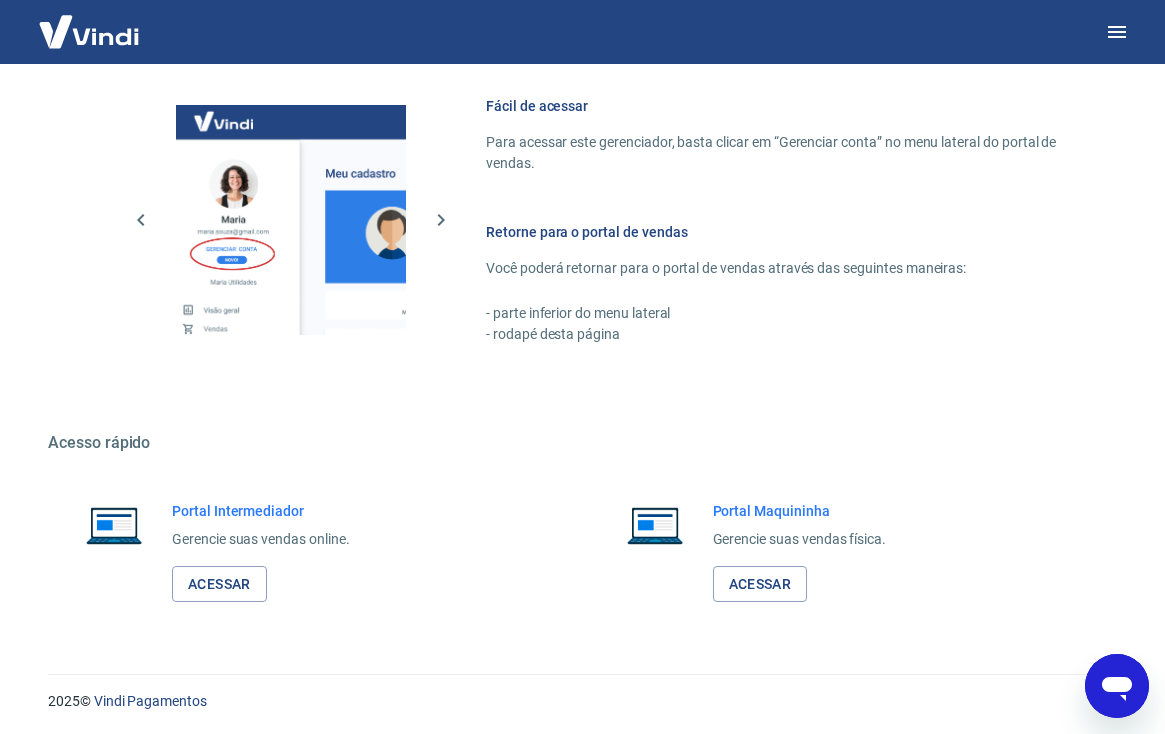 scroll, scrollTop: 1072, scrollLeft: 0, axis: vertical 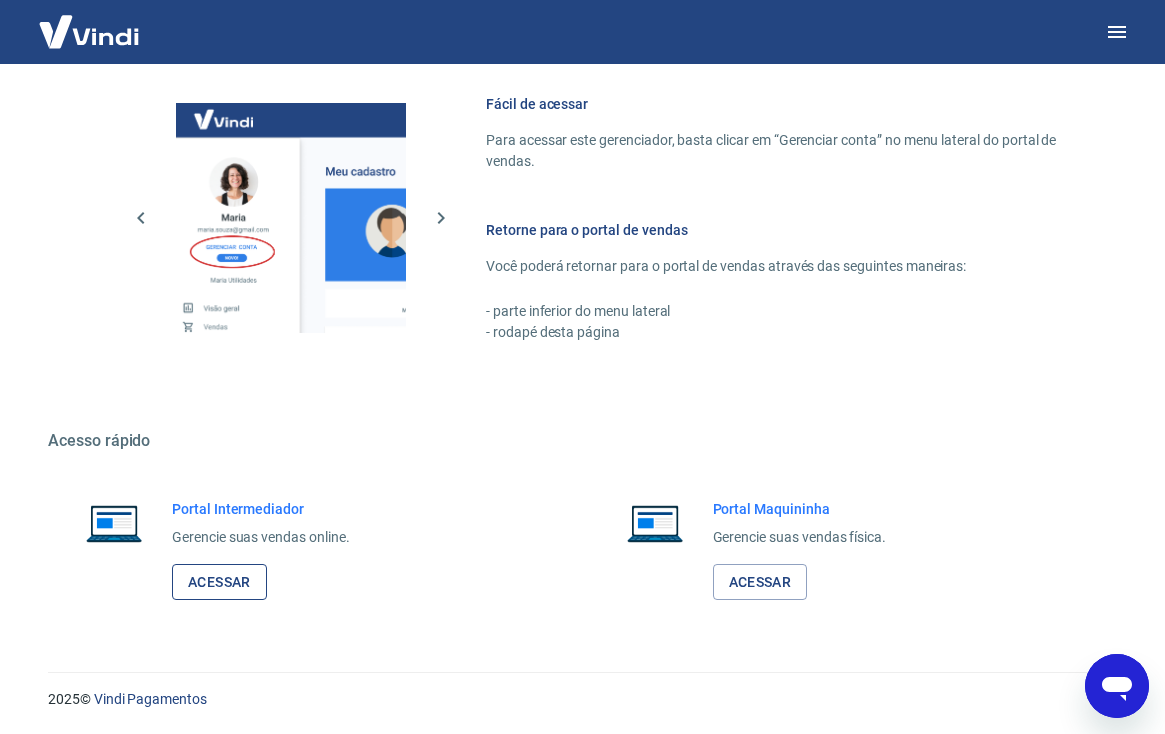 click on "Acessar" at bounding box center (219, 582) 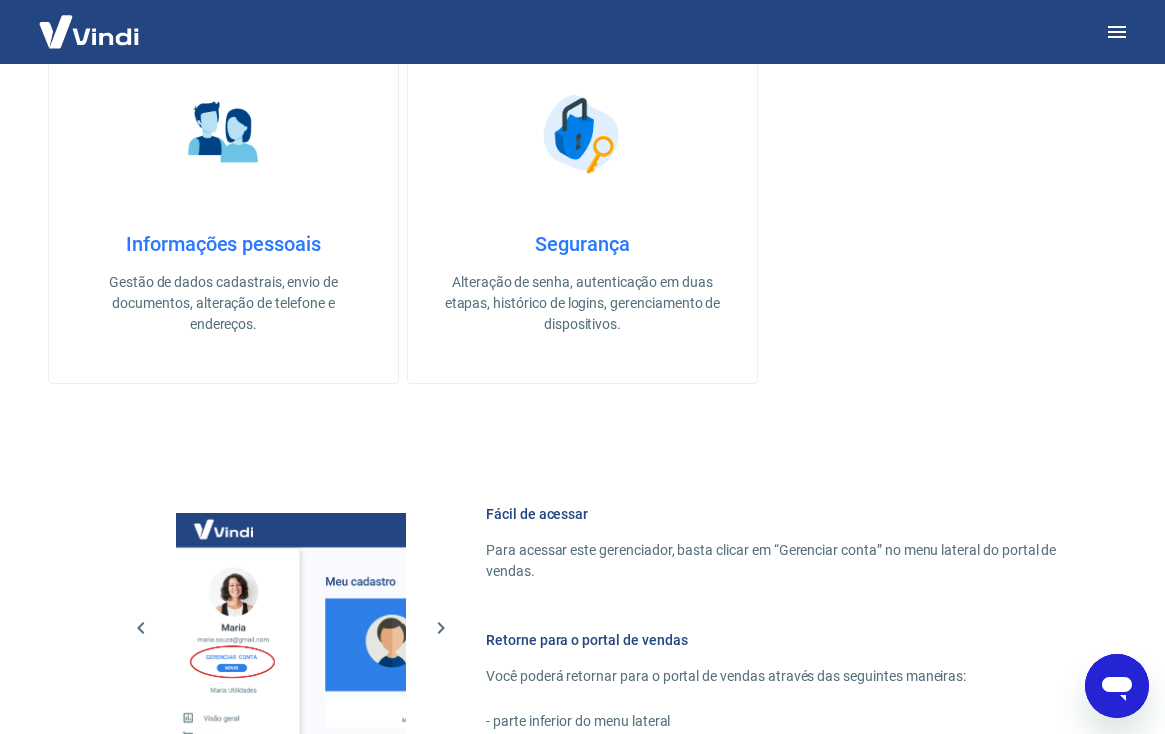 scroll, scrollTop: 1072, scrollLeft: 0, axis: vertical 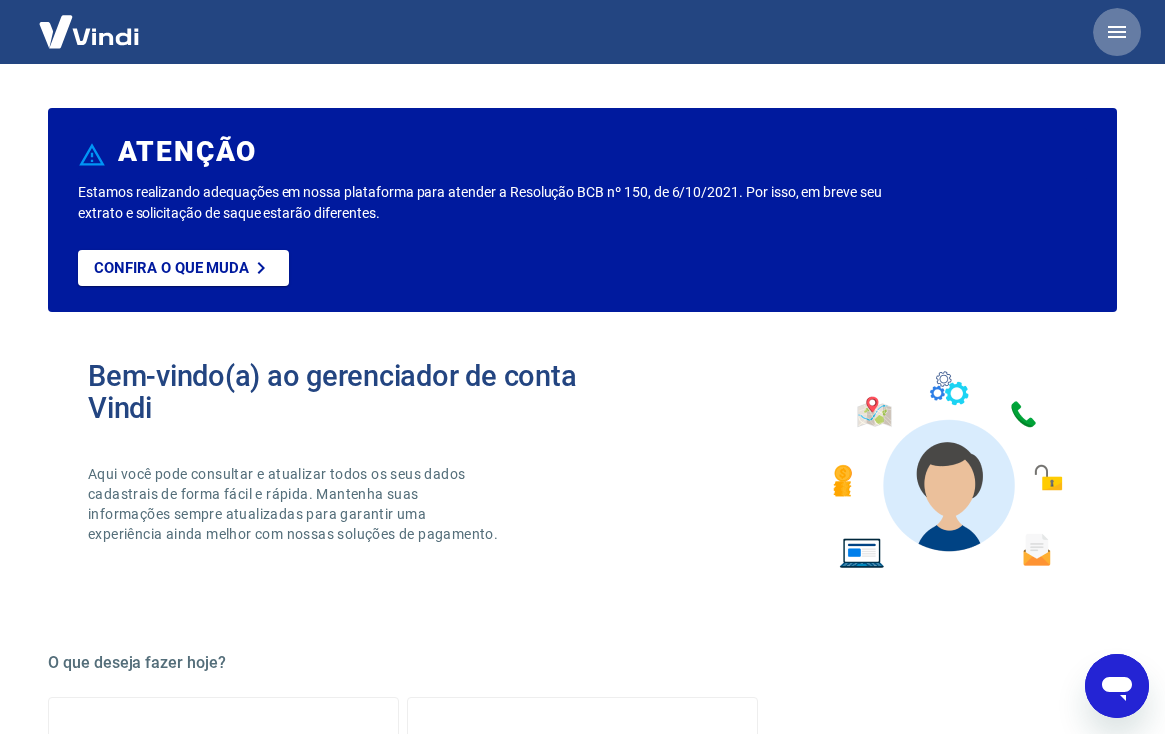 click 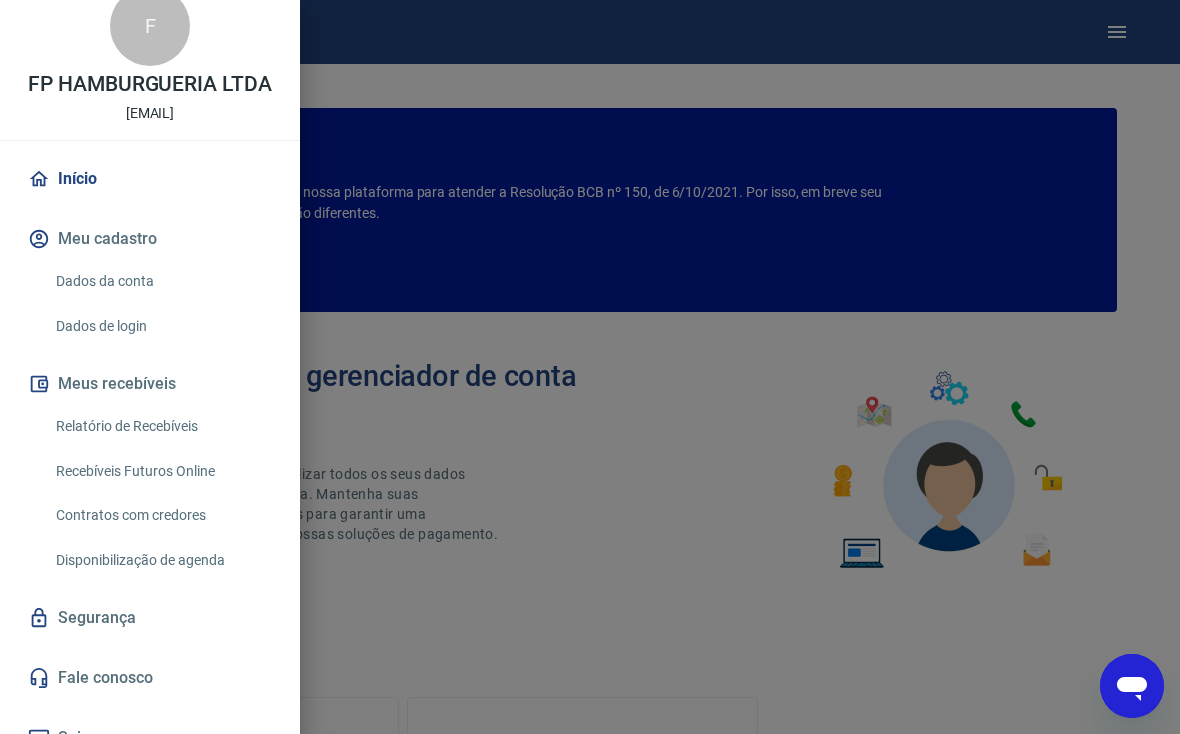 scroll, scrollTop: 56, scrollLeft: 0, axis: vertical 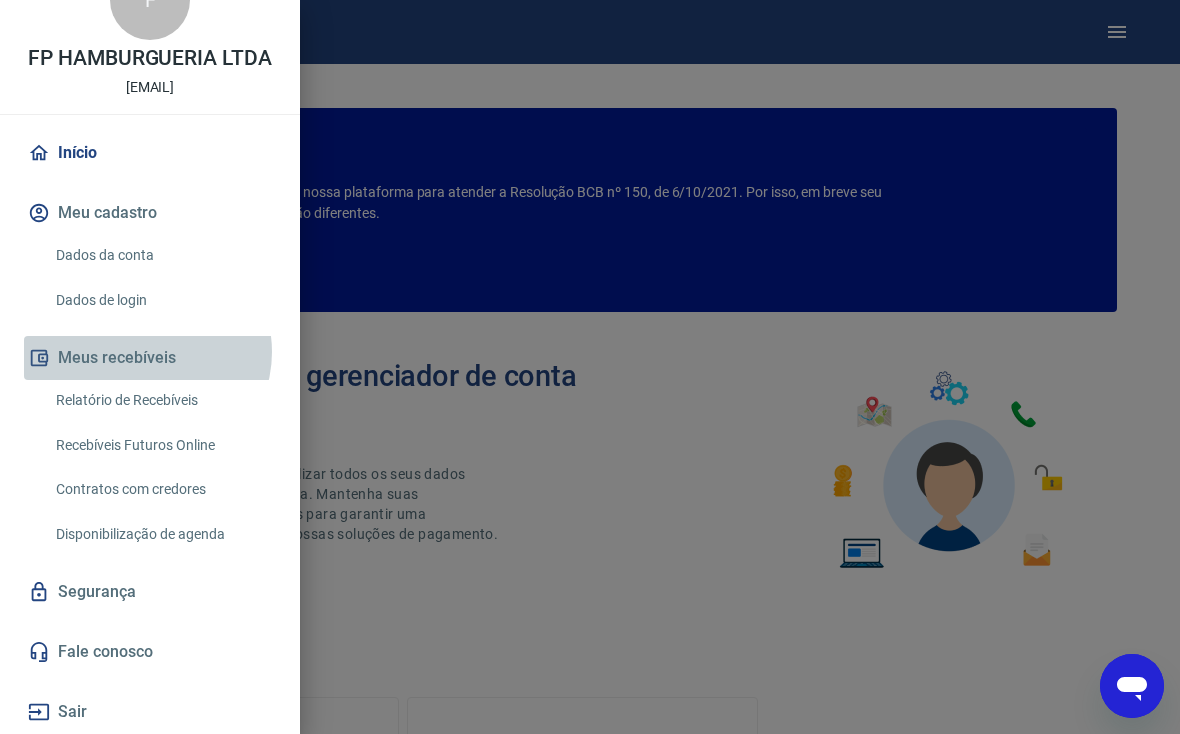 click on "Meus recebíveis" at bounding box center [150, 358] 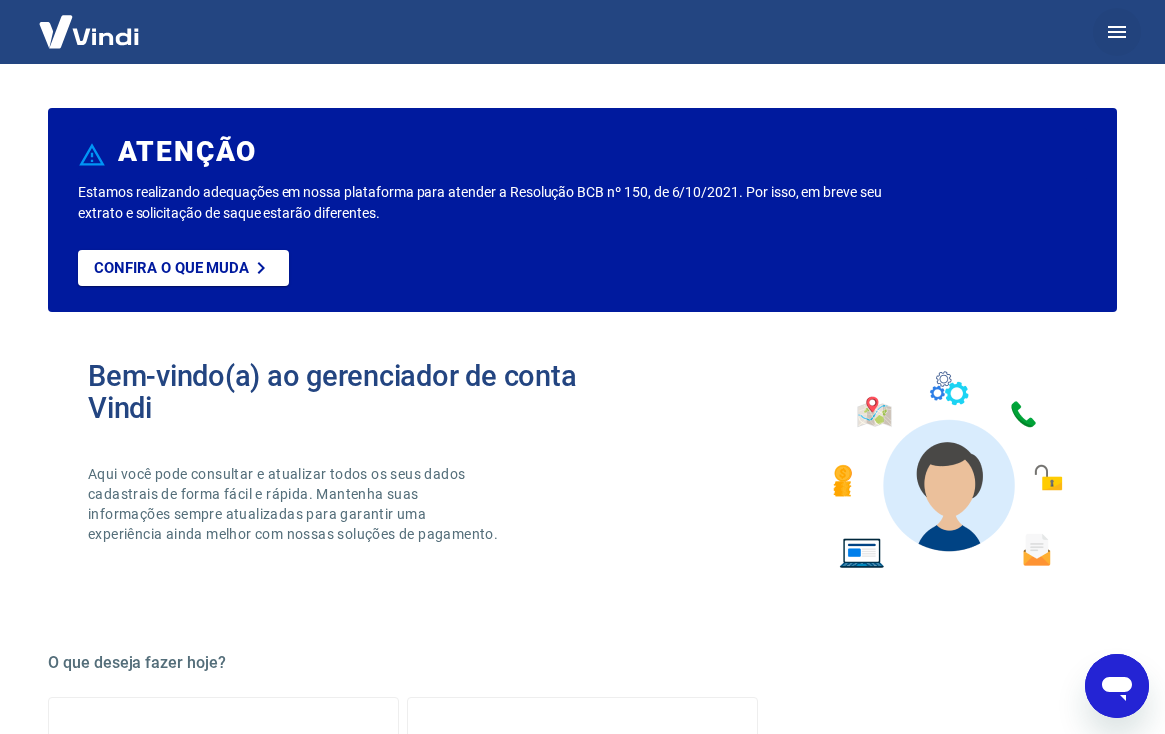 click at bounding box center (1117, 32) 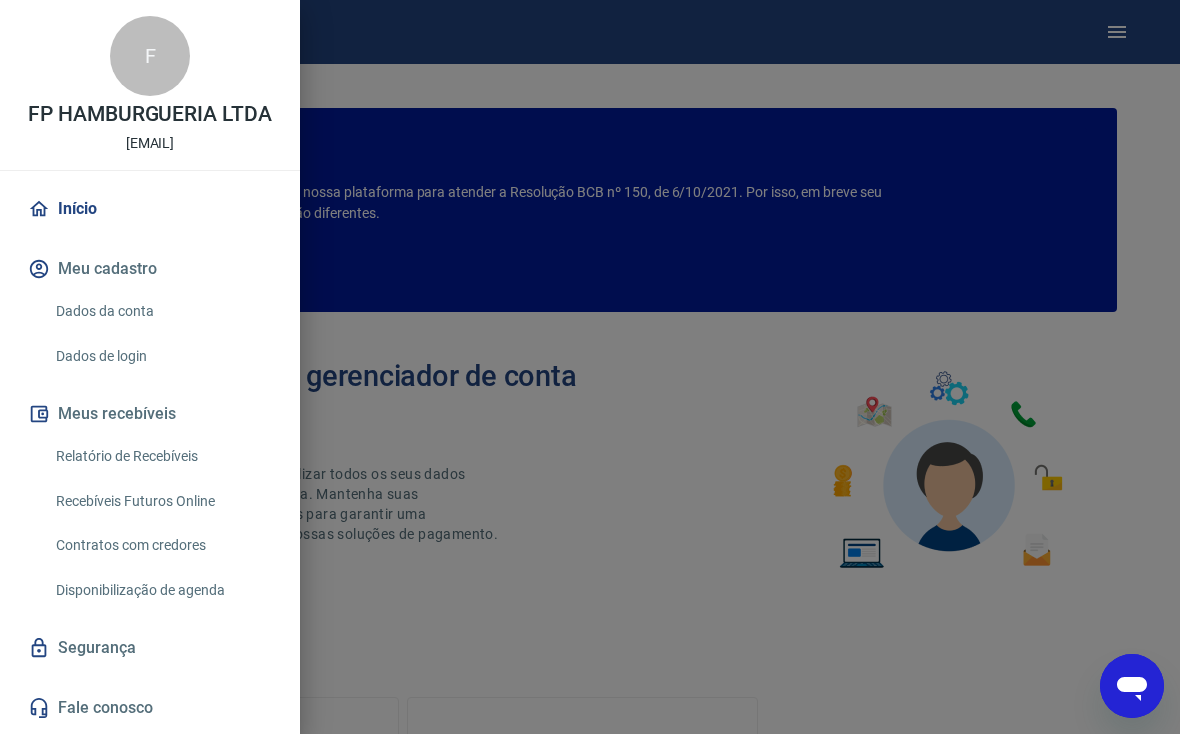 click on "Relatório de Recebíveis" at bounding box center (162, 456) 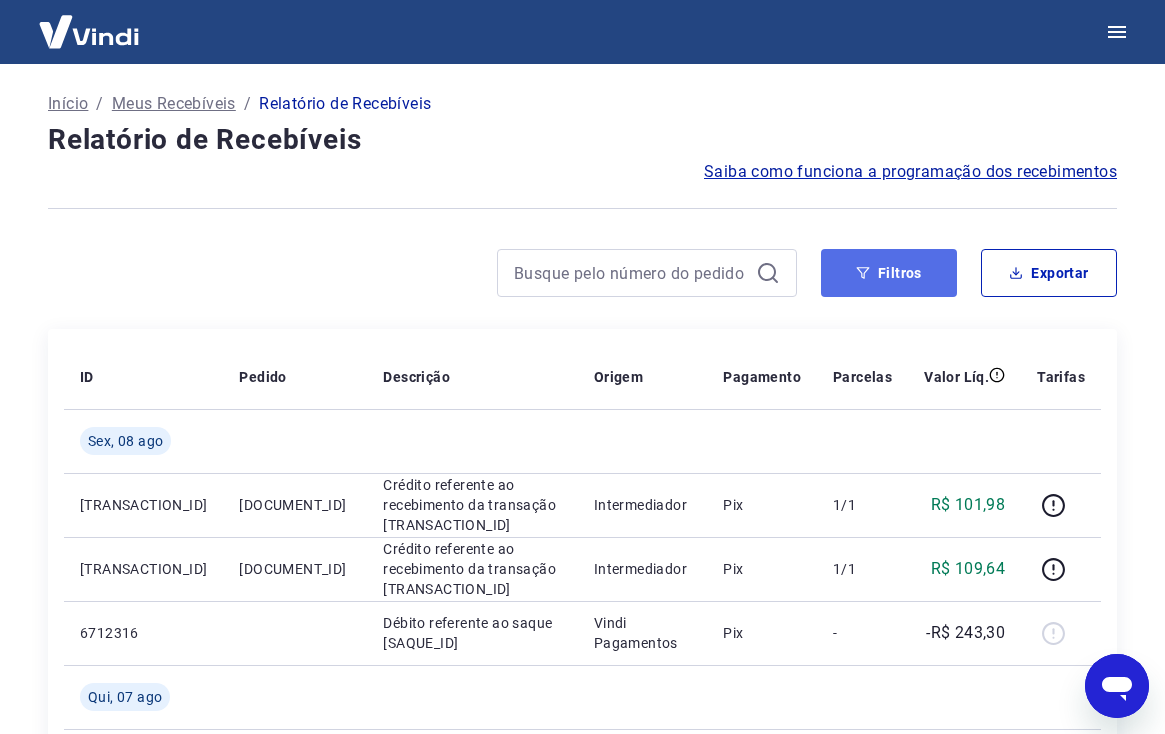 click on "Filtros" at bounding box center [889, 273] 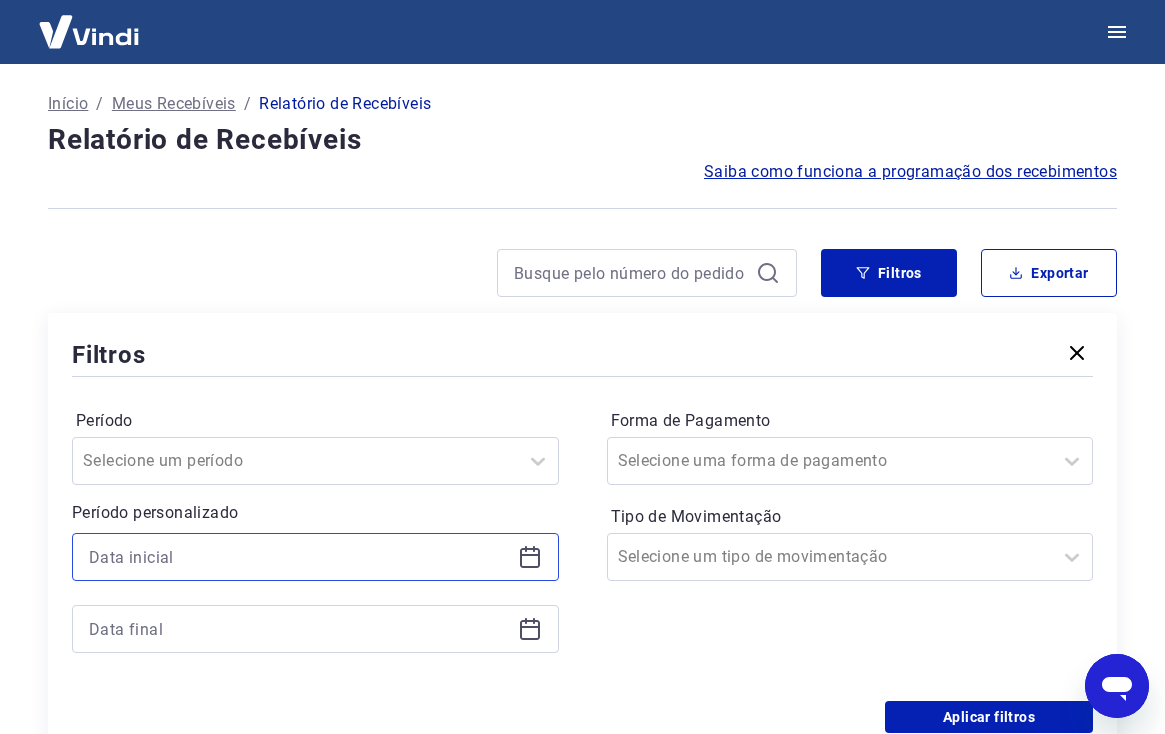 click at bounding box center [299, 557] 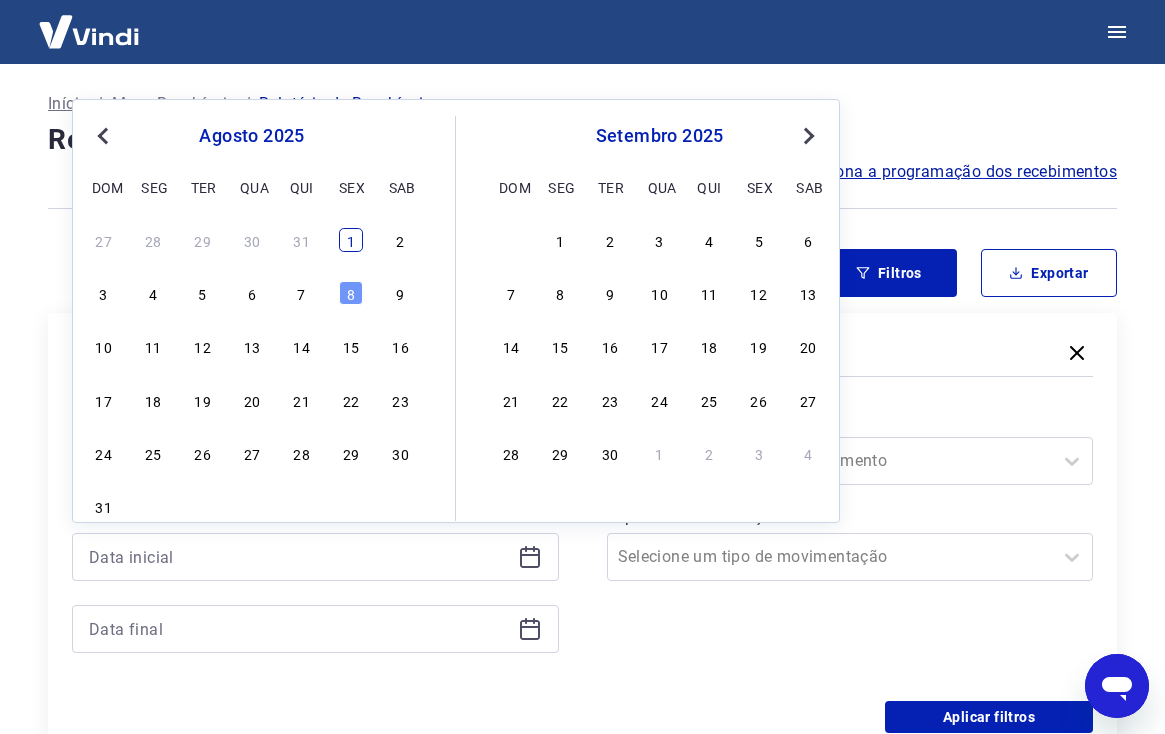 click on "1" at bounding box center [351, 240] 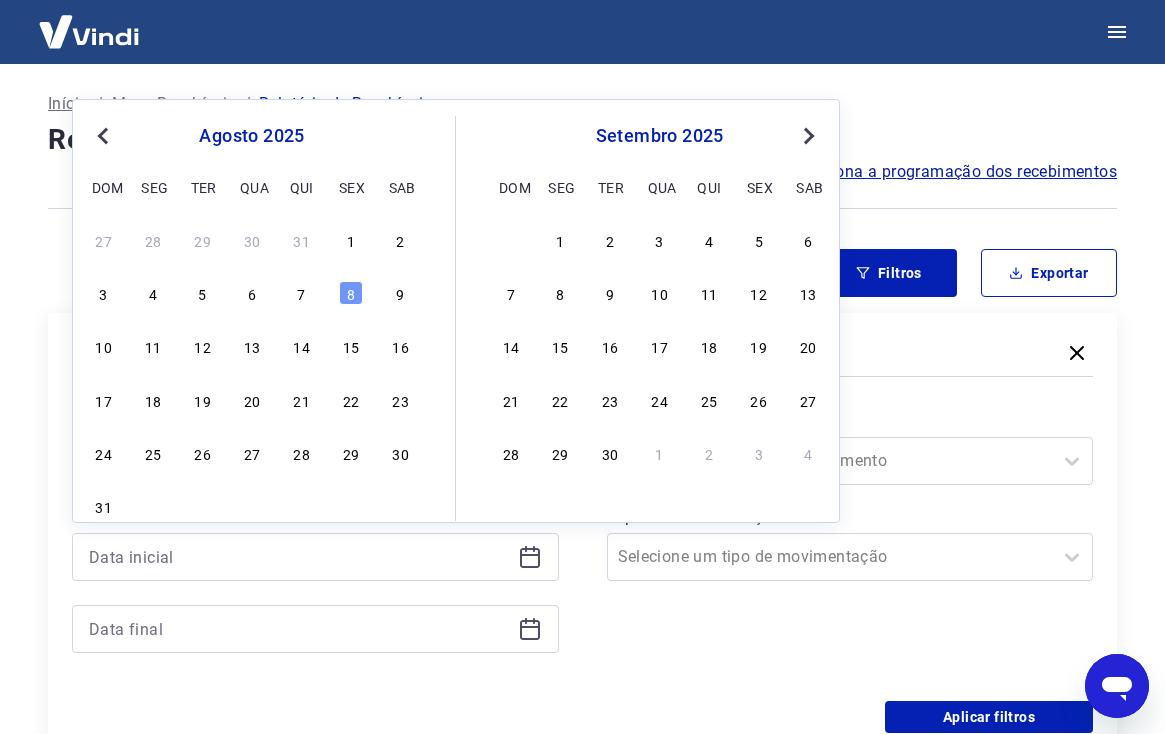 type on "01/08/2025" 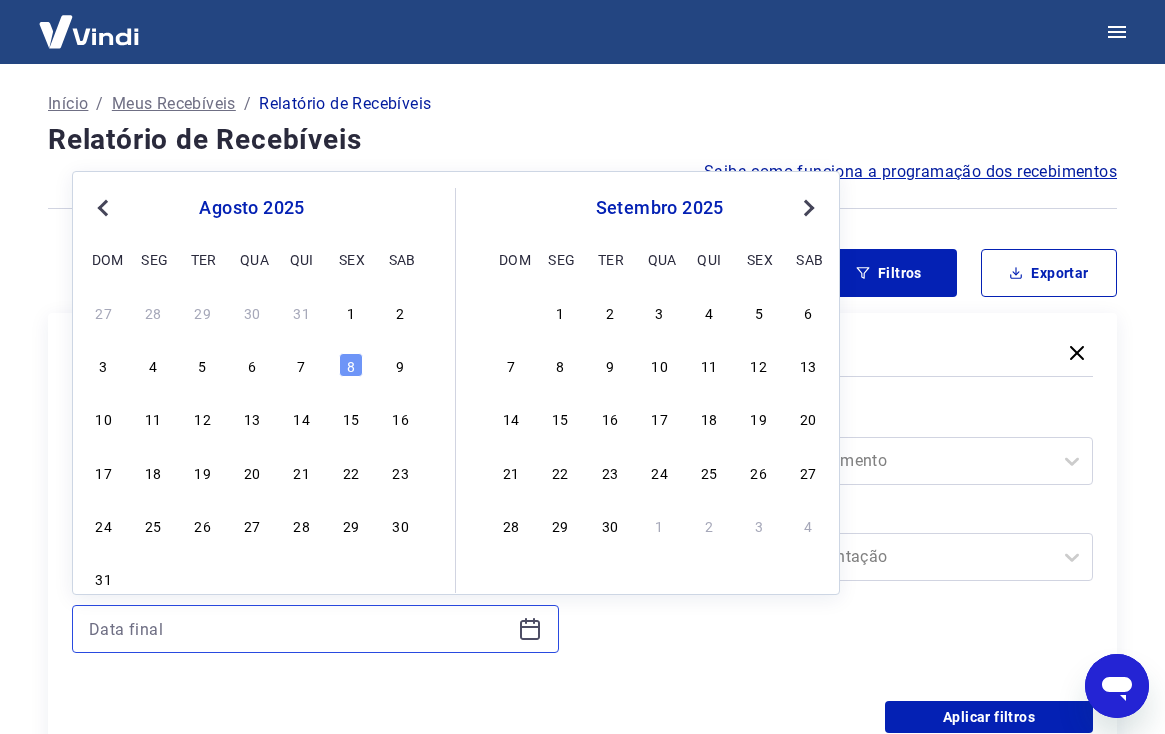 click at bounding box center (299, 629) 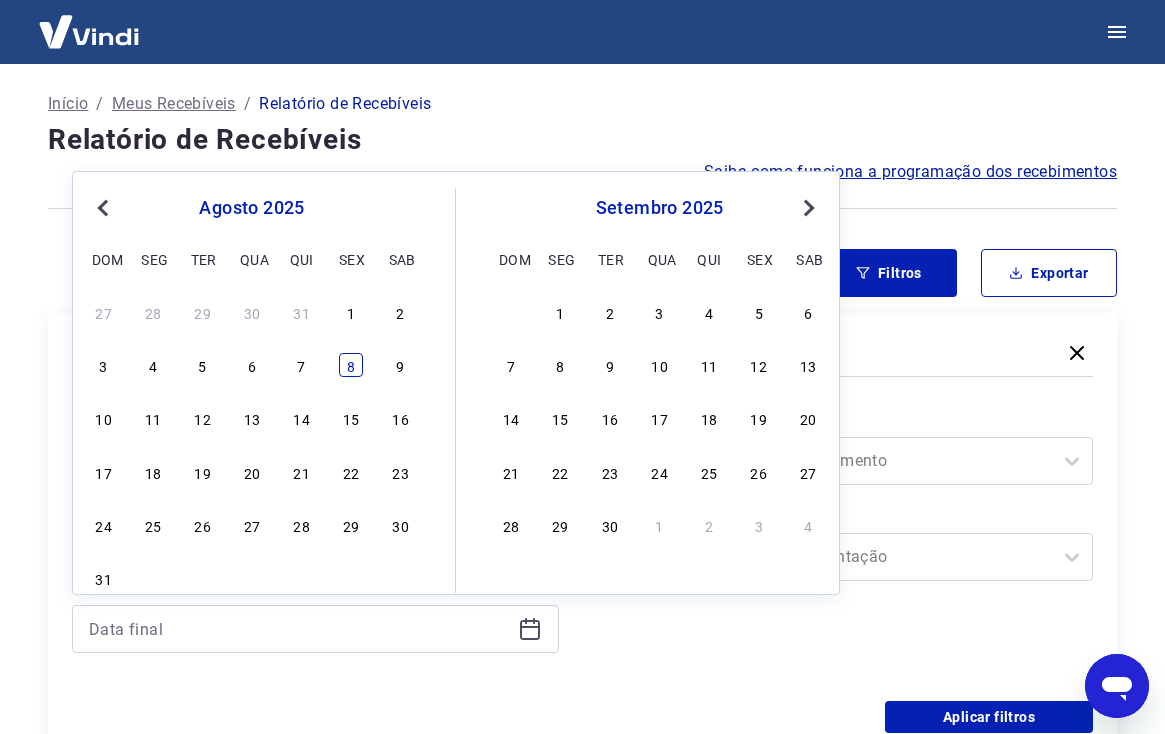 click on "8" at bounding box center (351, 365) 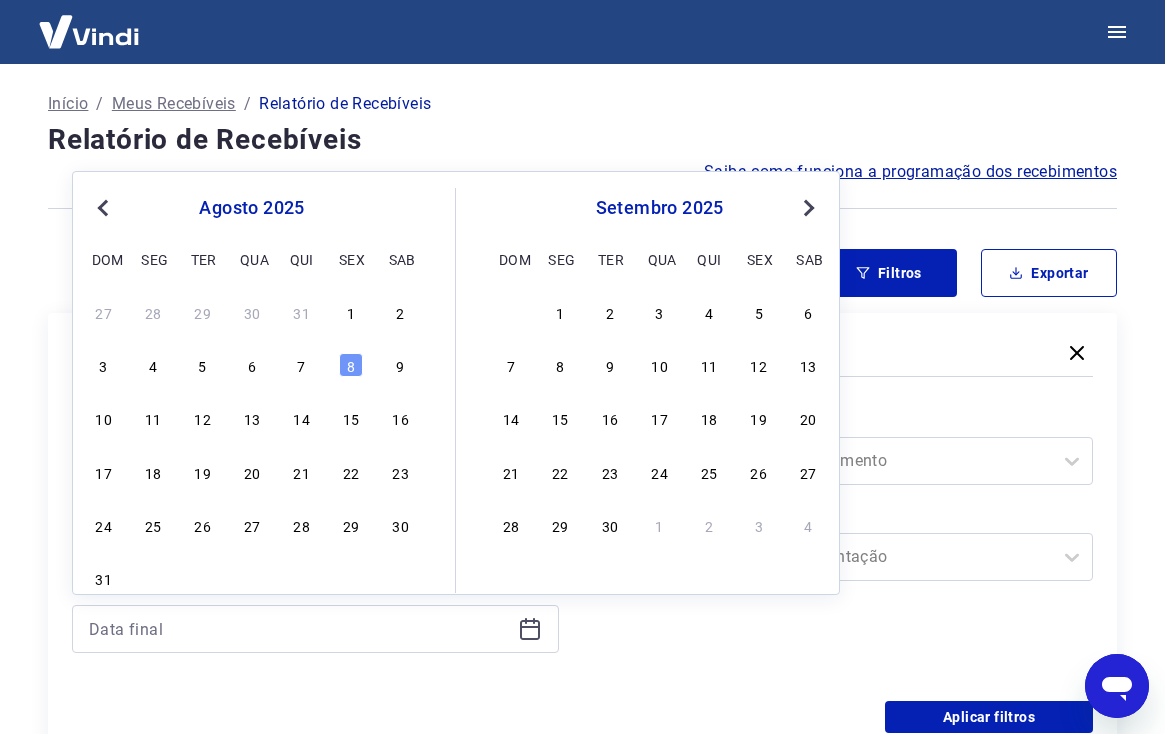 type on "[DATE]" 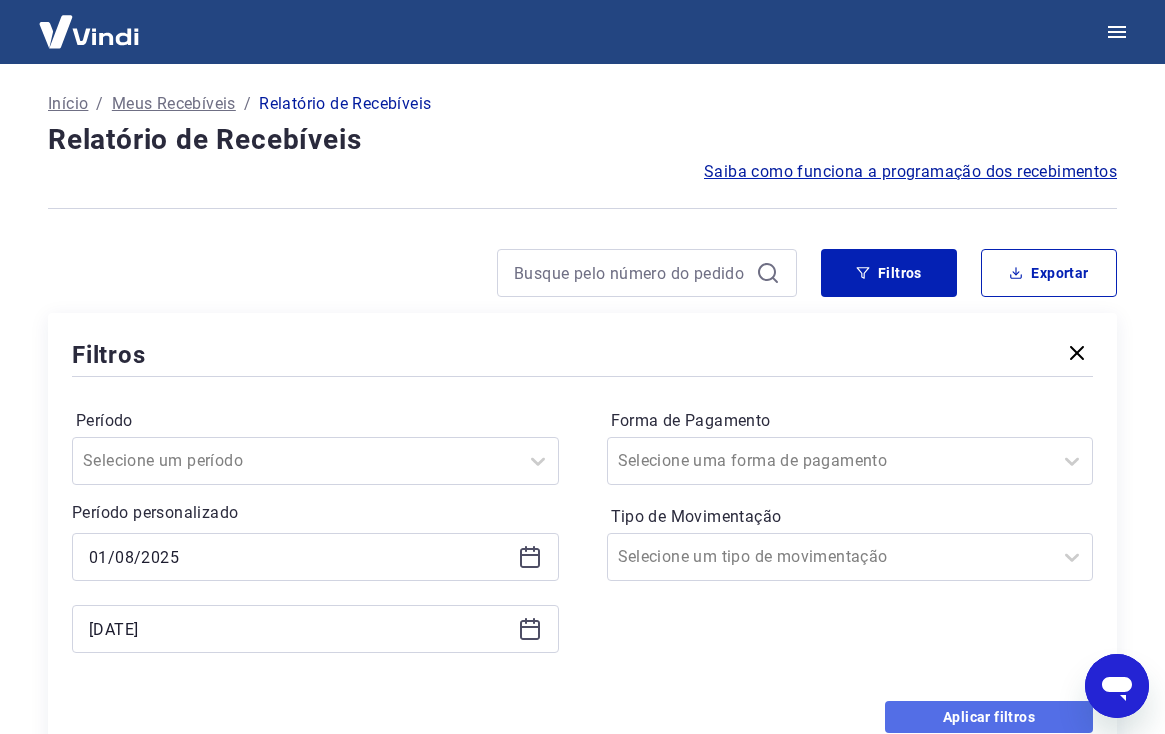 click on "Aplicar filtros" at bounding box center [989, 717] 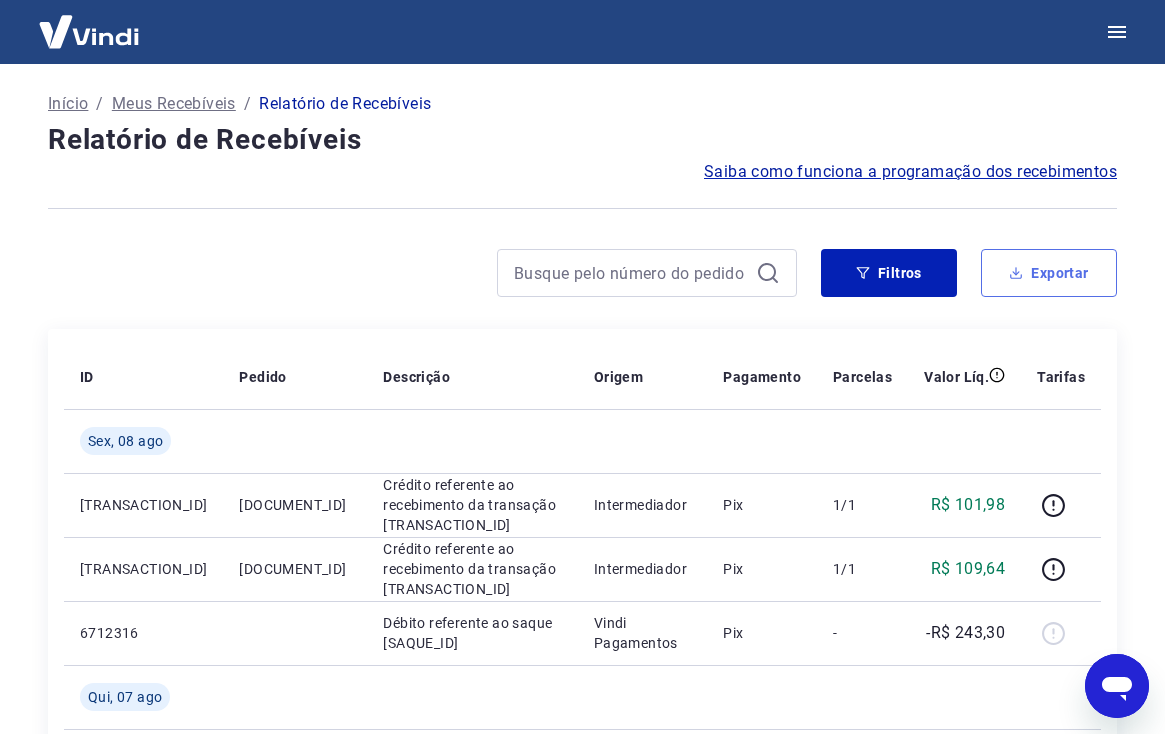 click on "Exportar" at bounding box center [1049, 273] 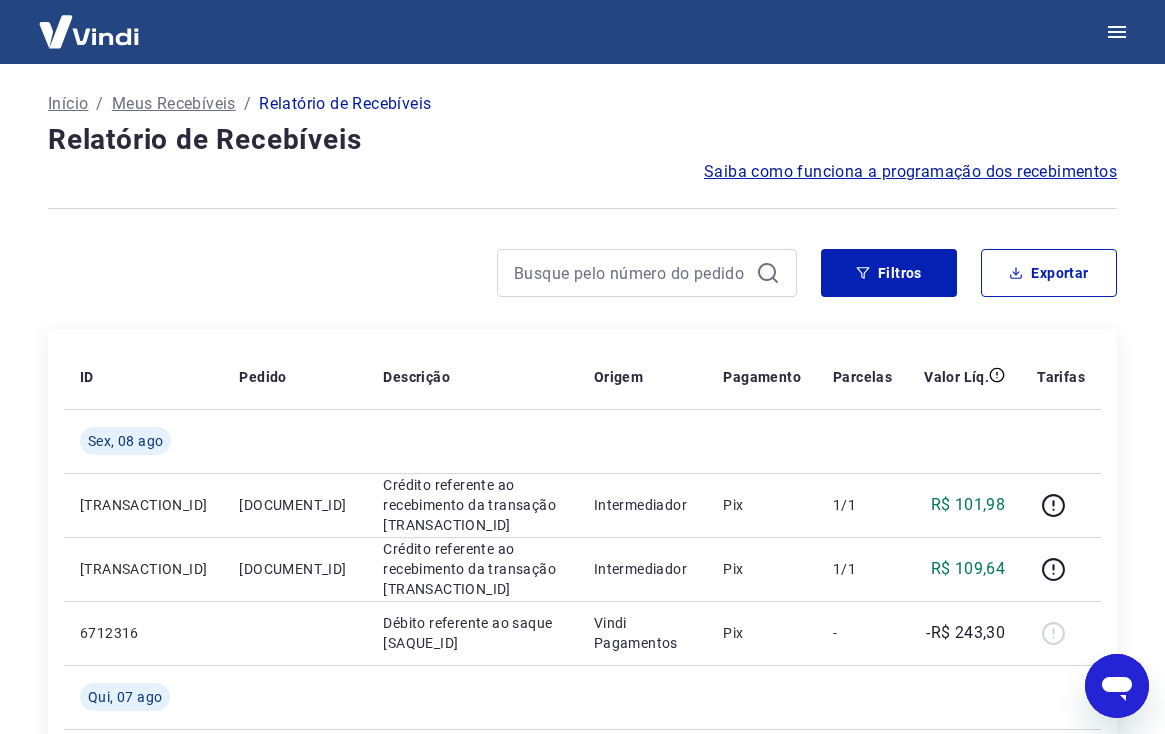 type on "01/08/2025" 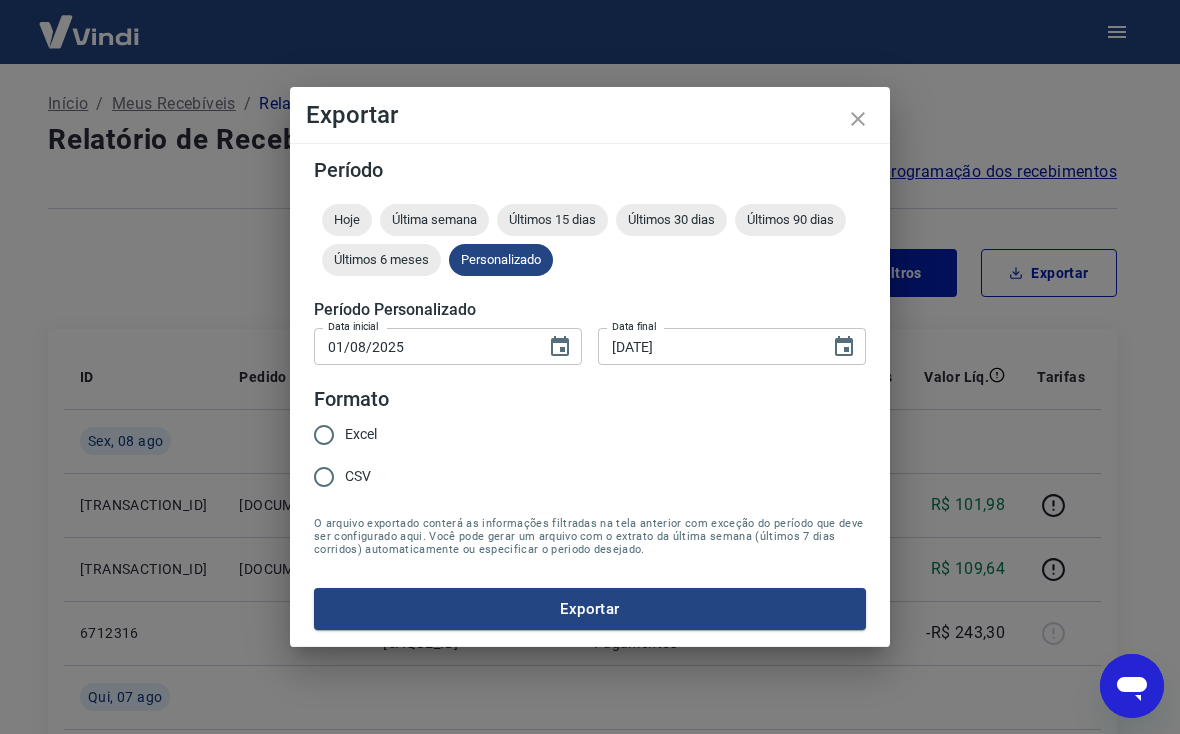 click on "Excel" at bounding box center (361, 434) 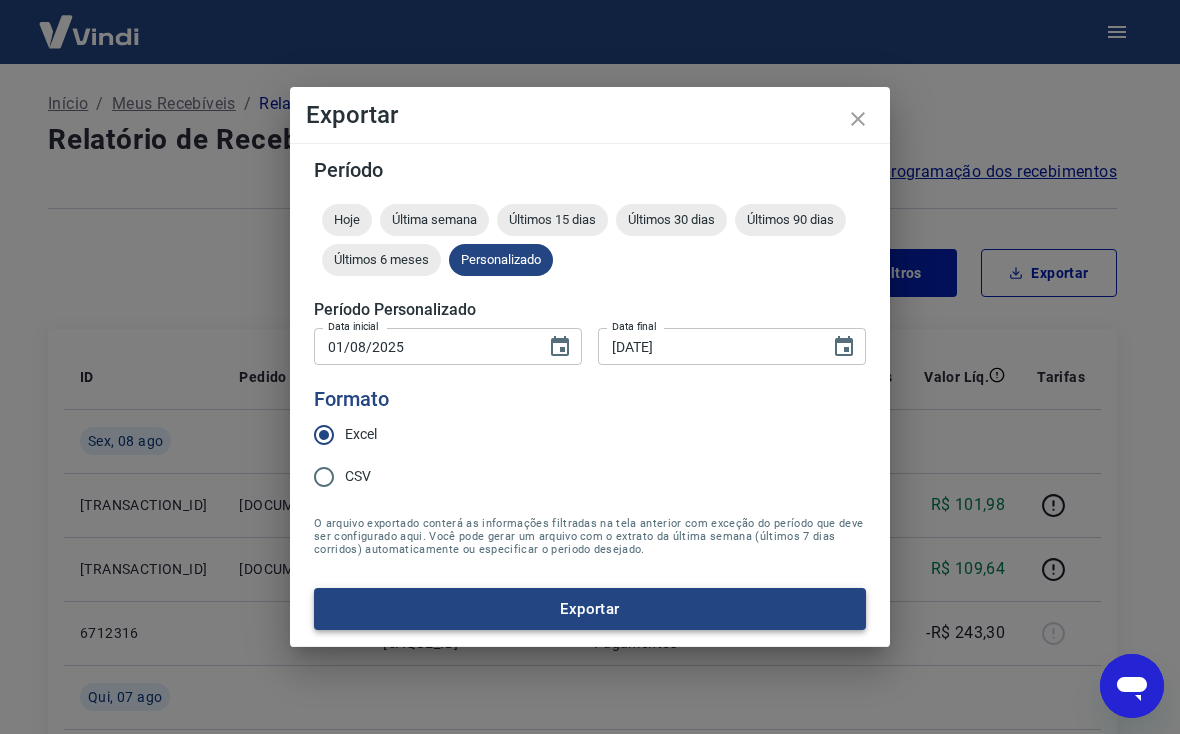 click on "Exportar" at bounding box center [590, 609] 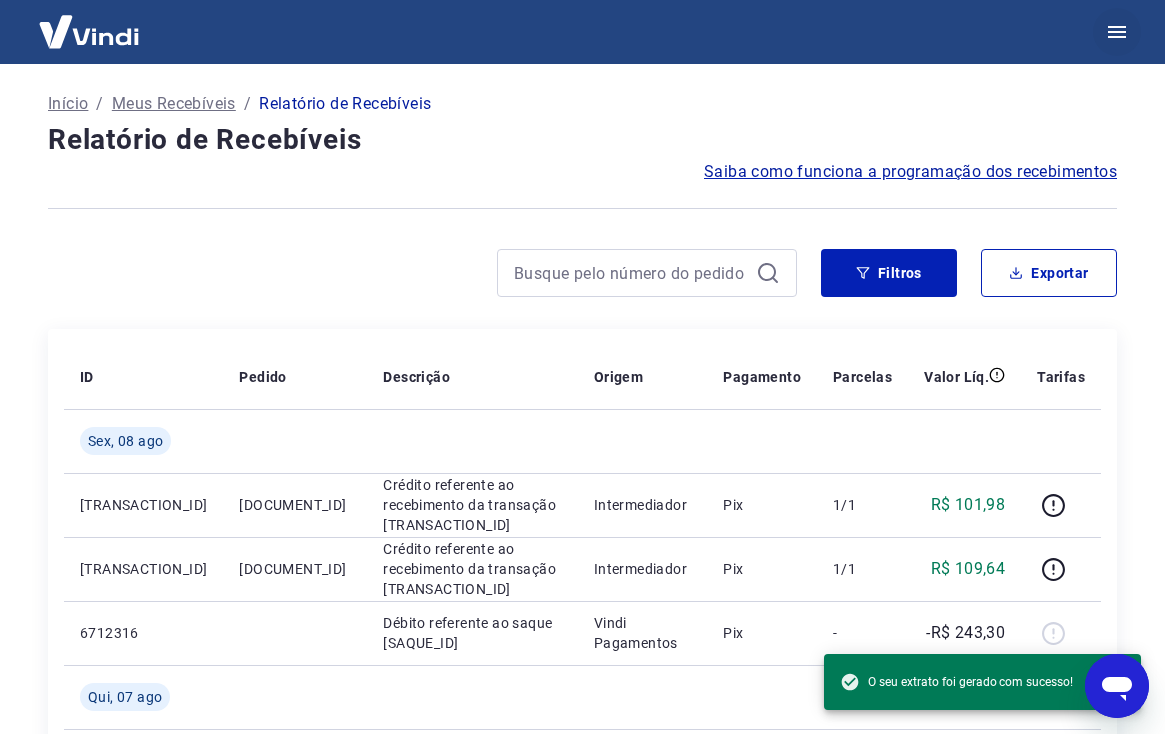 click 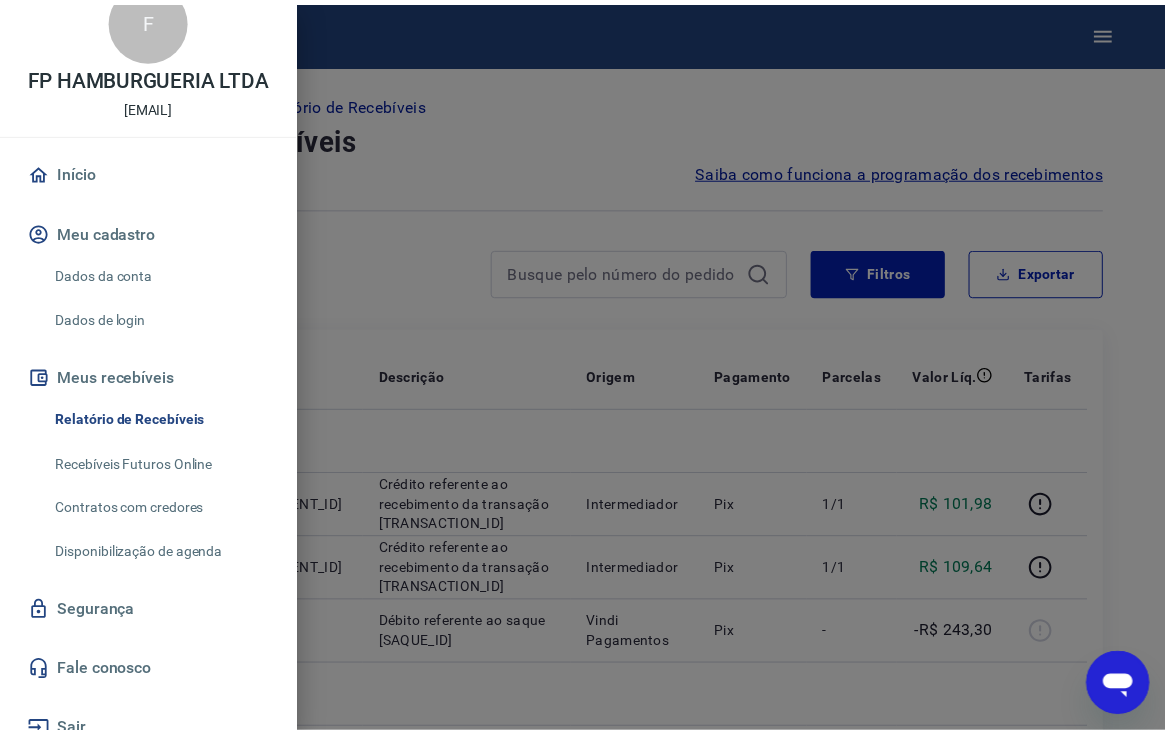scroll, scrollTop: 56, scrollLeft: 0, axis: vertical 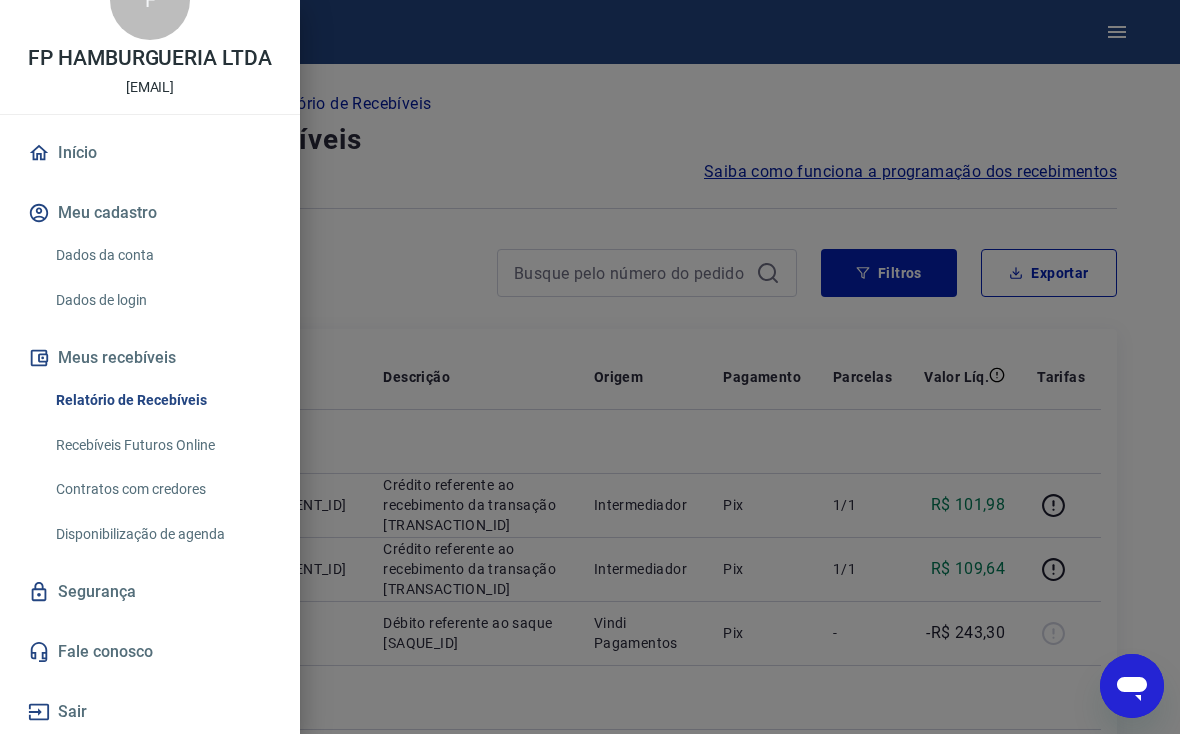 click on "Início" at bounding box center [150, 153] 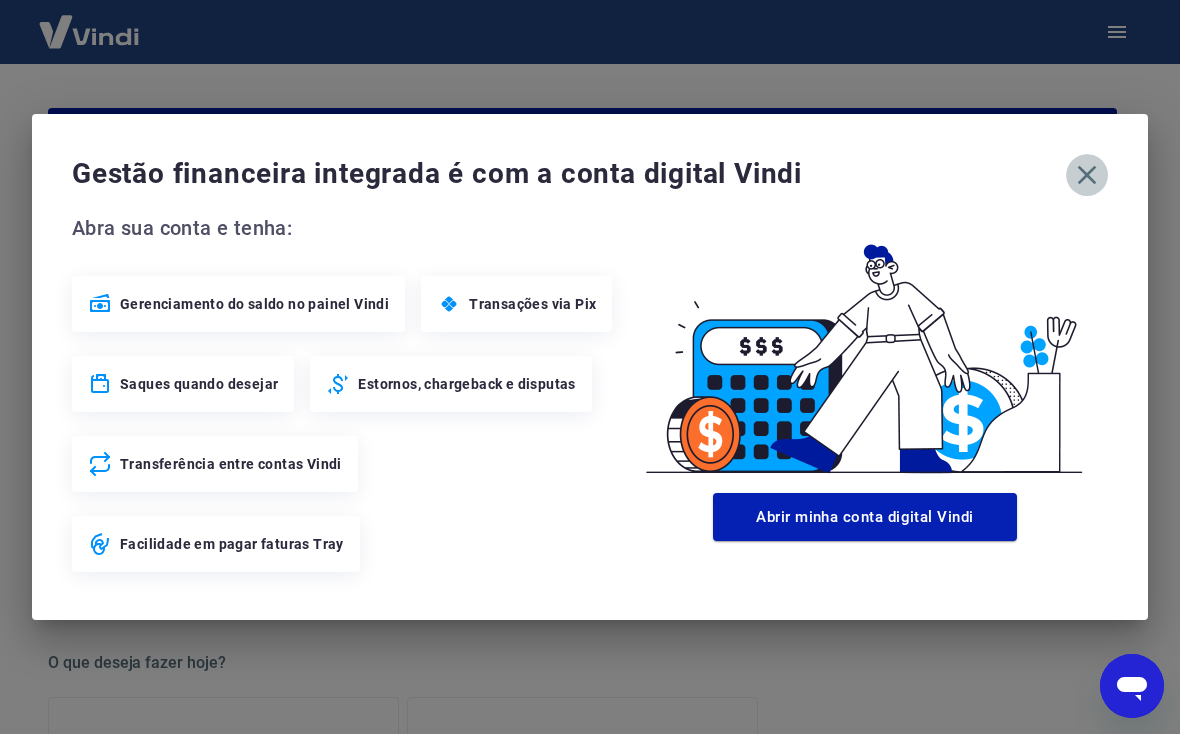 click at bounding box center [1087, 175] 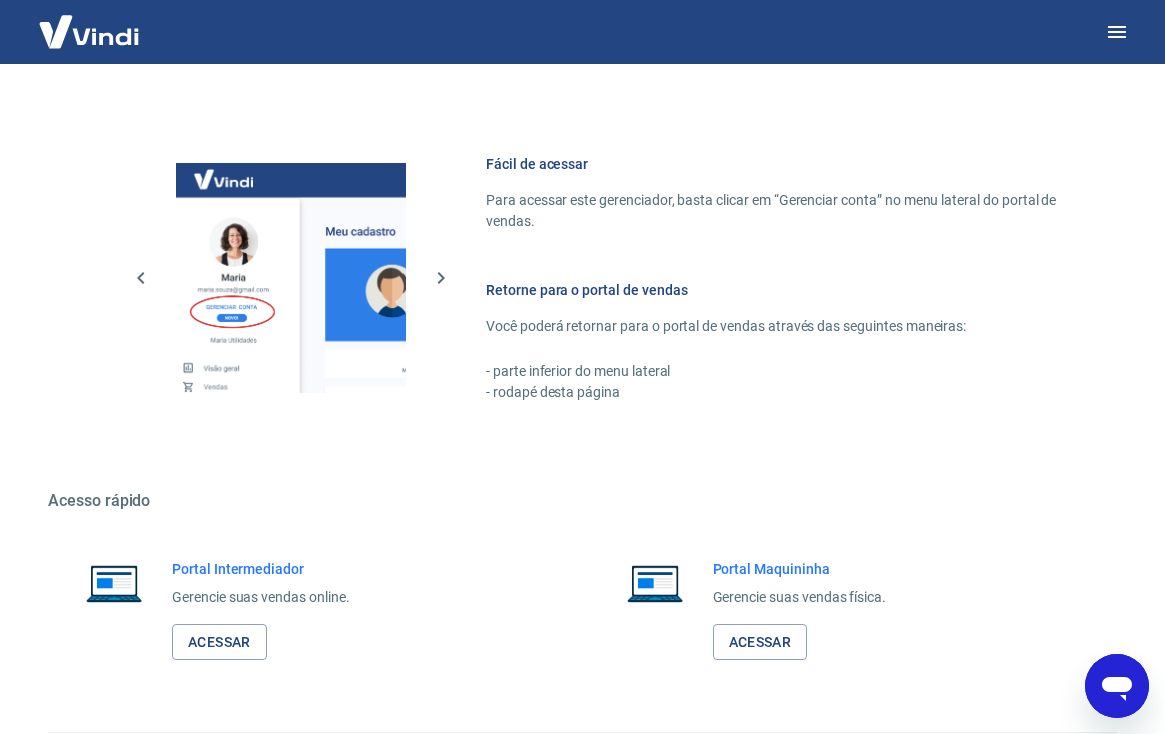 scroll, scrollTop: 1072, scrollLeft: 0, axis: vertical 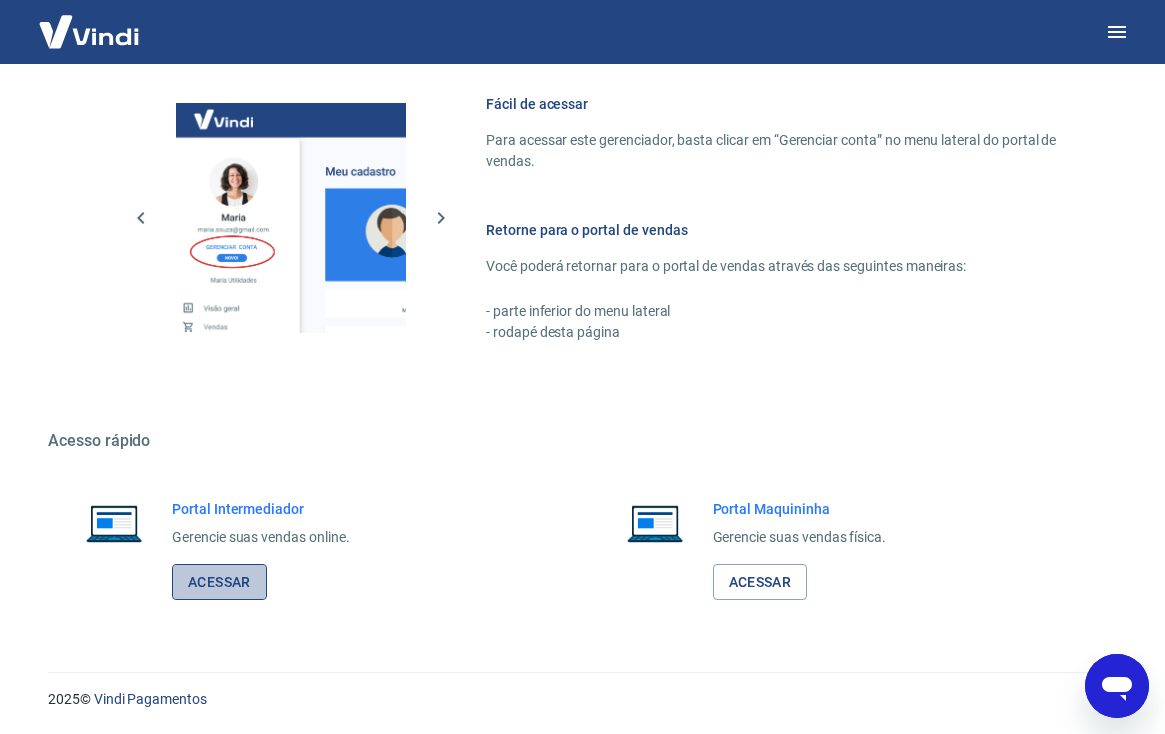 click on "Acessar" at bounding box center [219, 582] 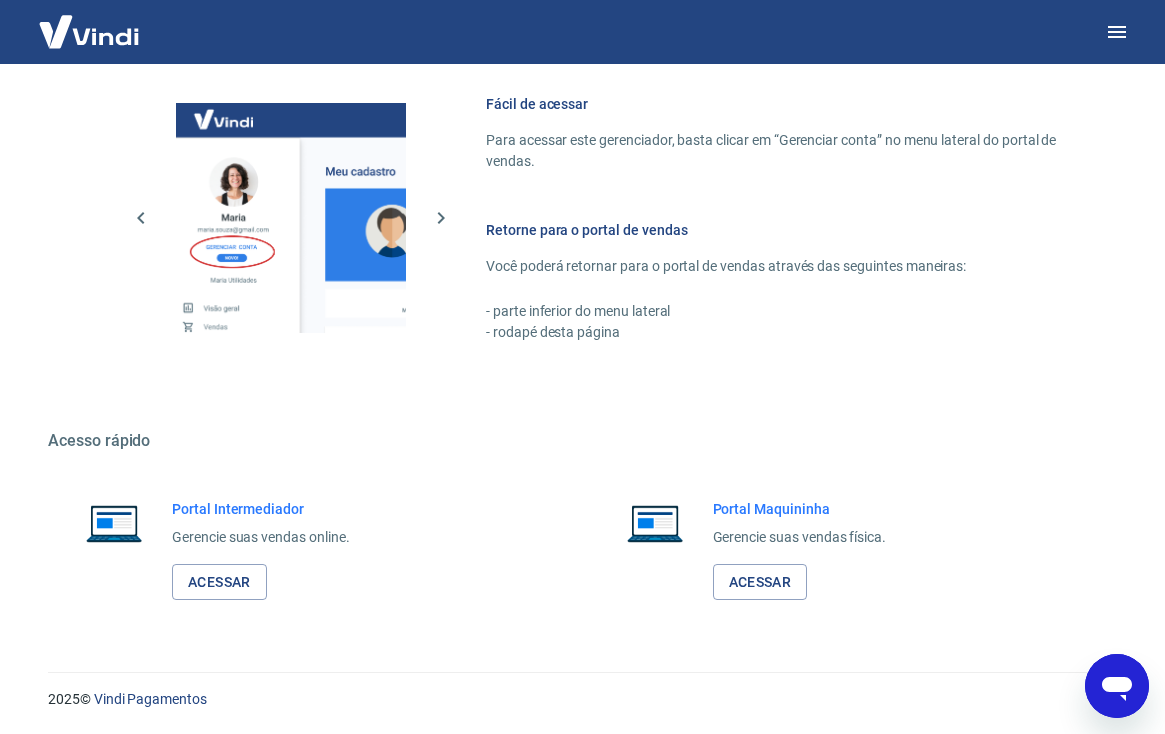 click at bounding box center [582, 32] 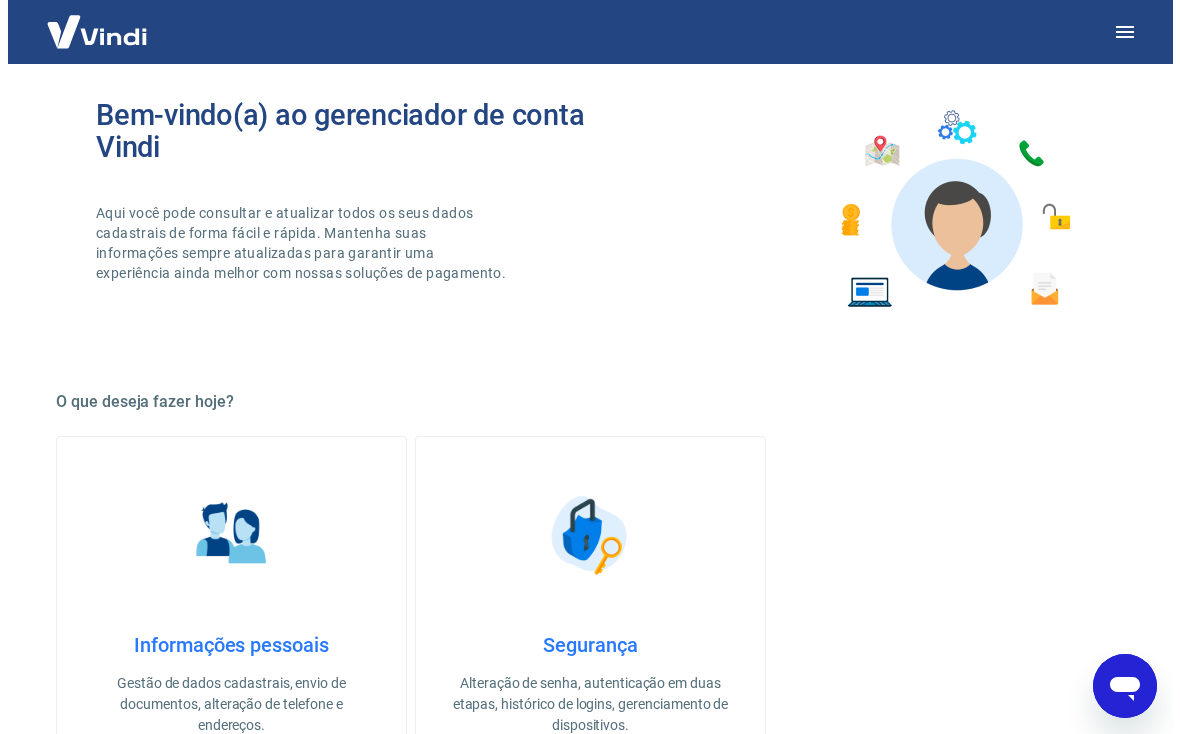 scroll, scrollTop: 72, scrollLeft: 0, axis: vertical 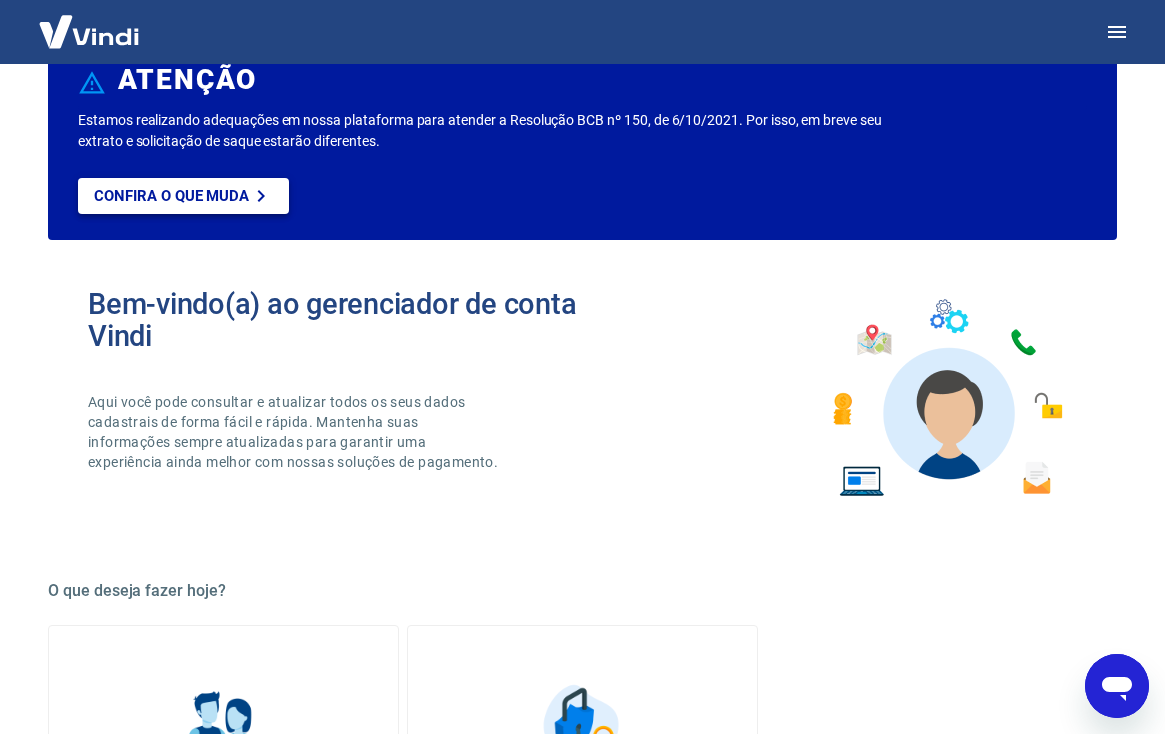 click on "Confira o que muda" at bounding box center [171, 196] 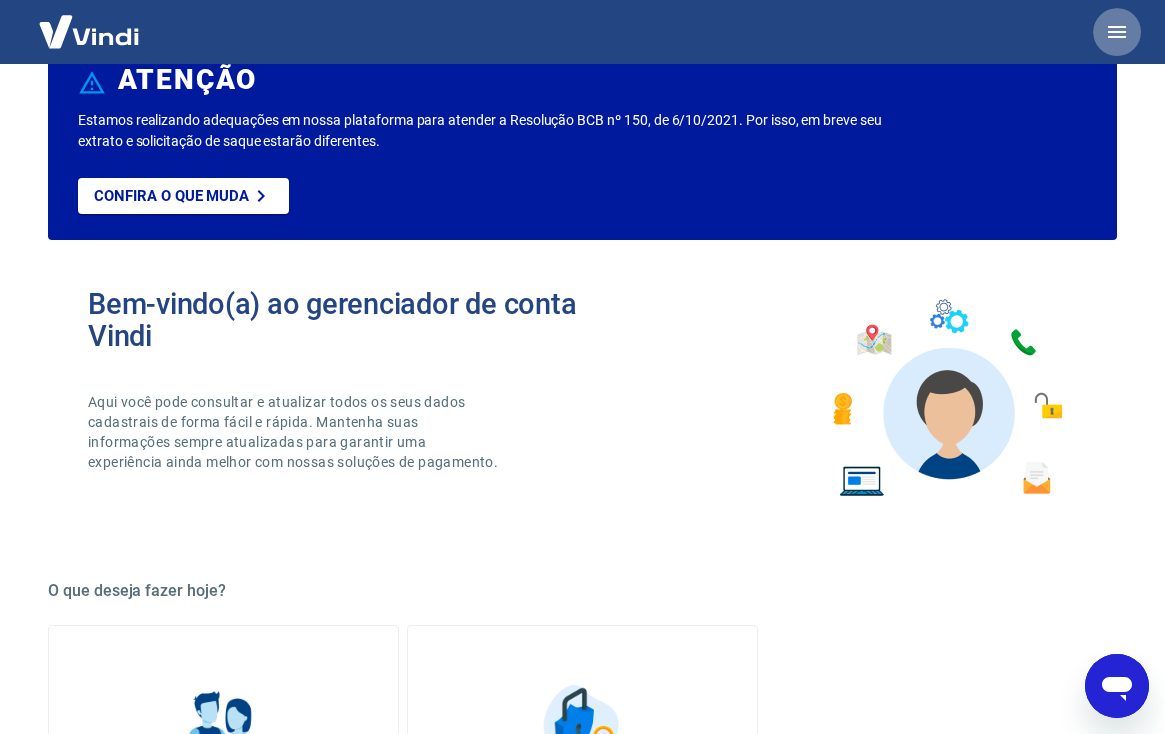 click at bounding box center (1117, 32) 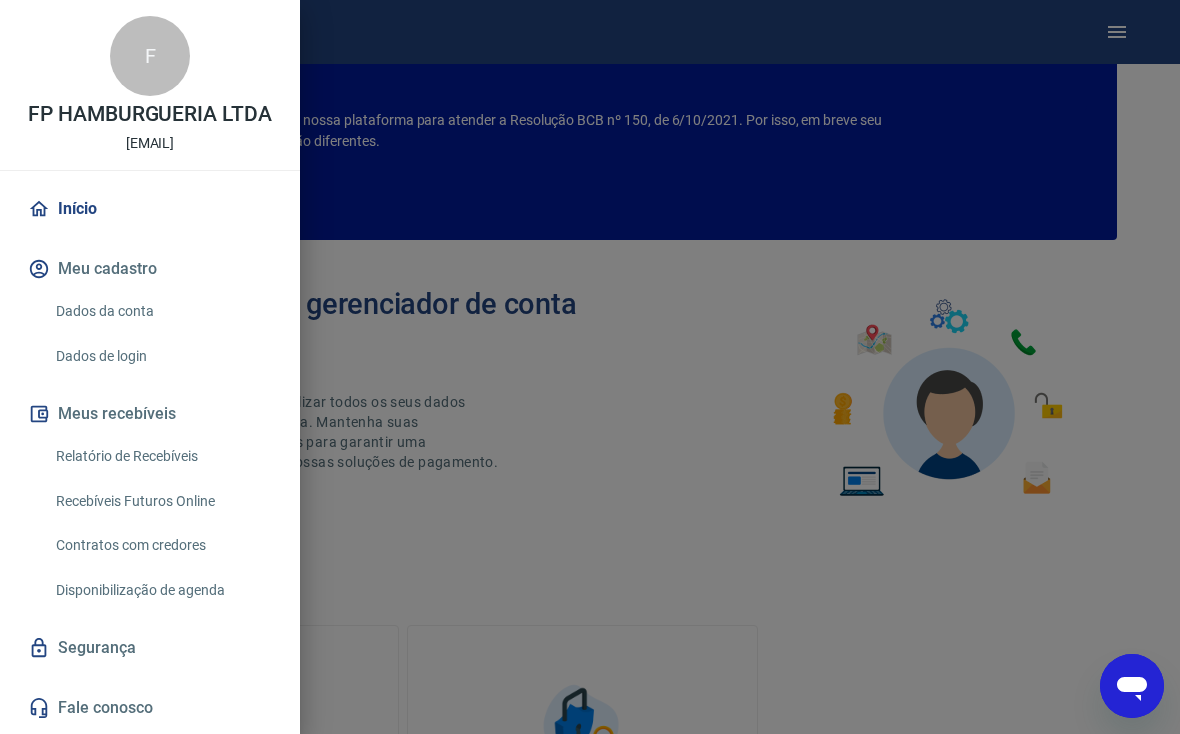 scroll, scrollTop: 56, scrollLeft: 0, axis: vertical 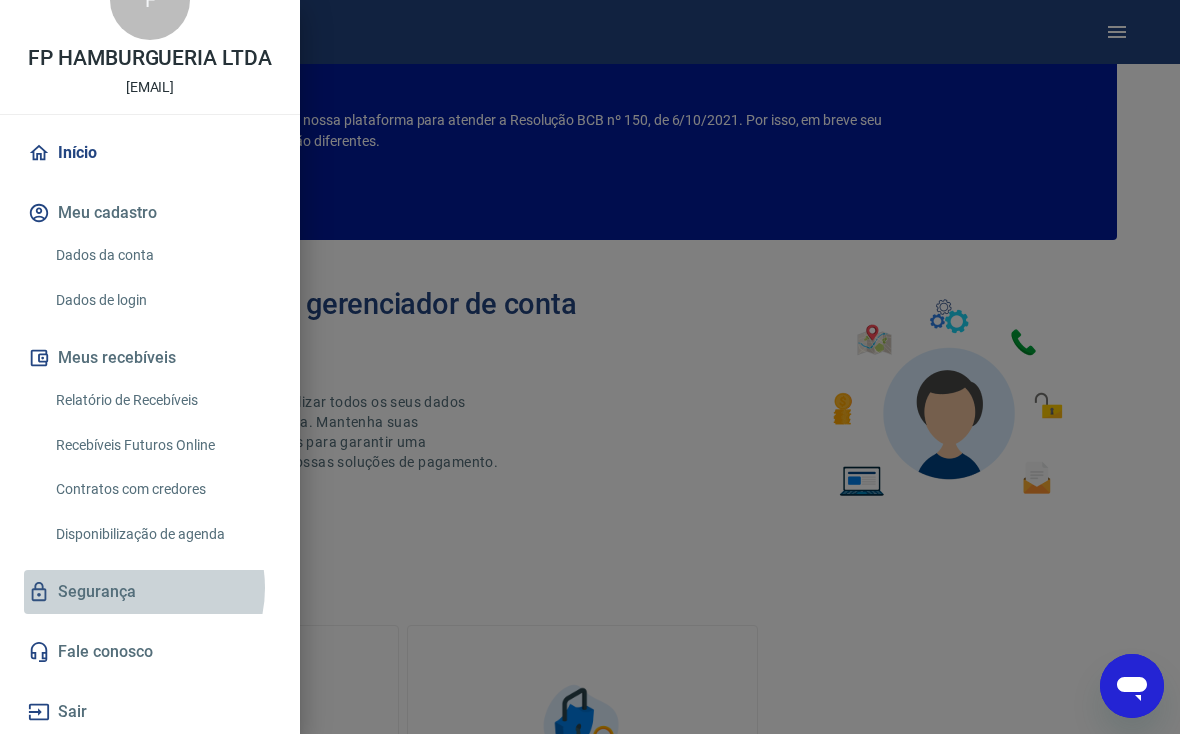 click on "Segurança" at bounding box center (150, 592) 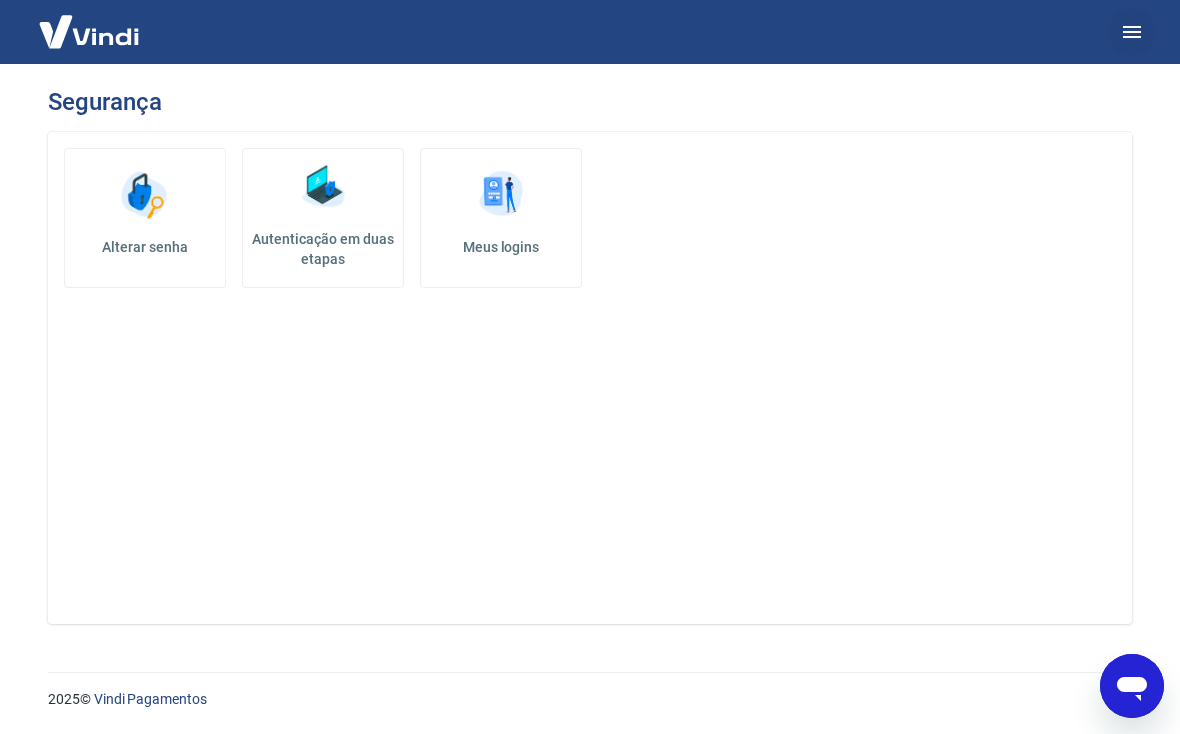 click 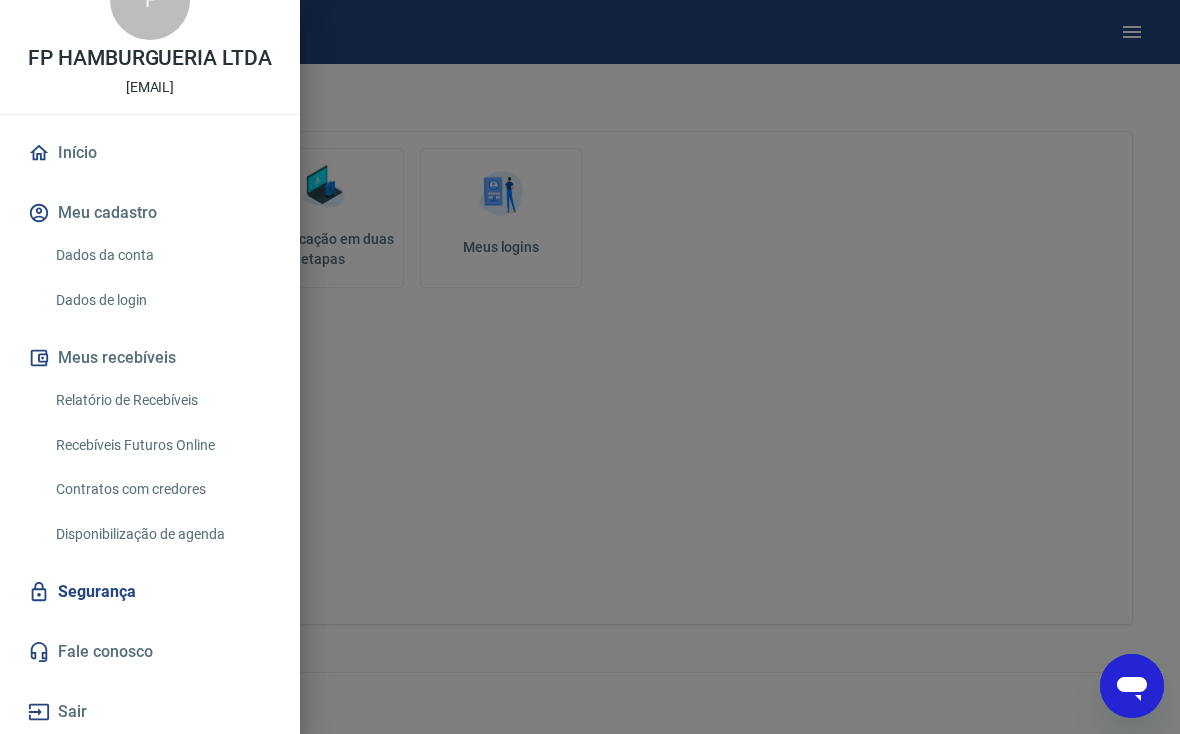 scroll, scrollTop: 0, scrollLeft: 0, axis: both 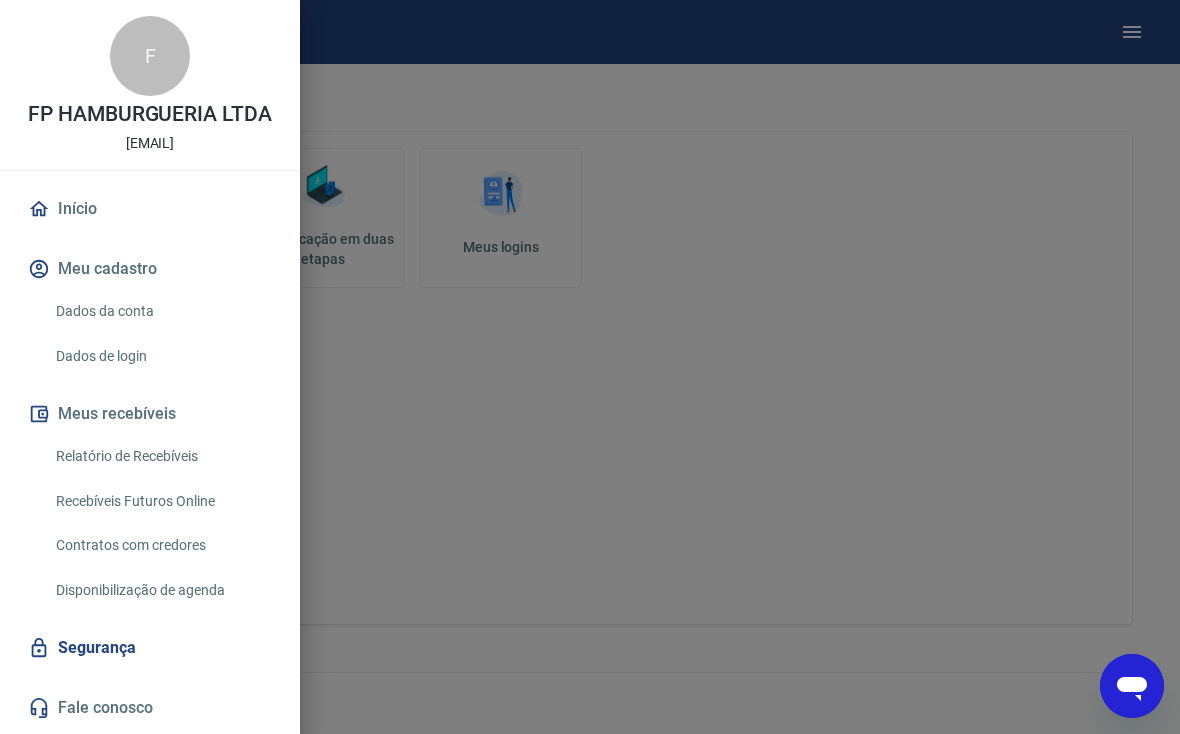 click at bounding box center (590, 367) 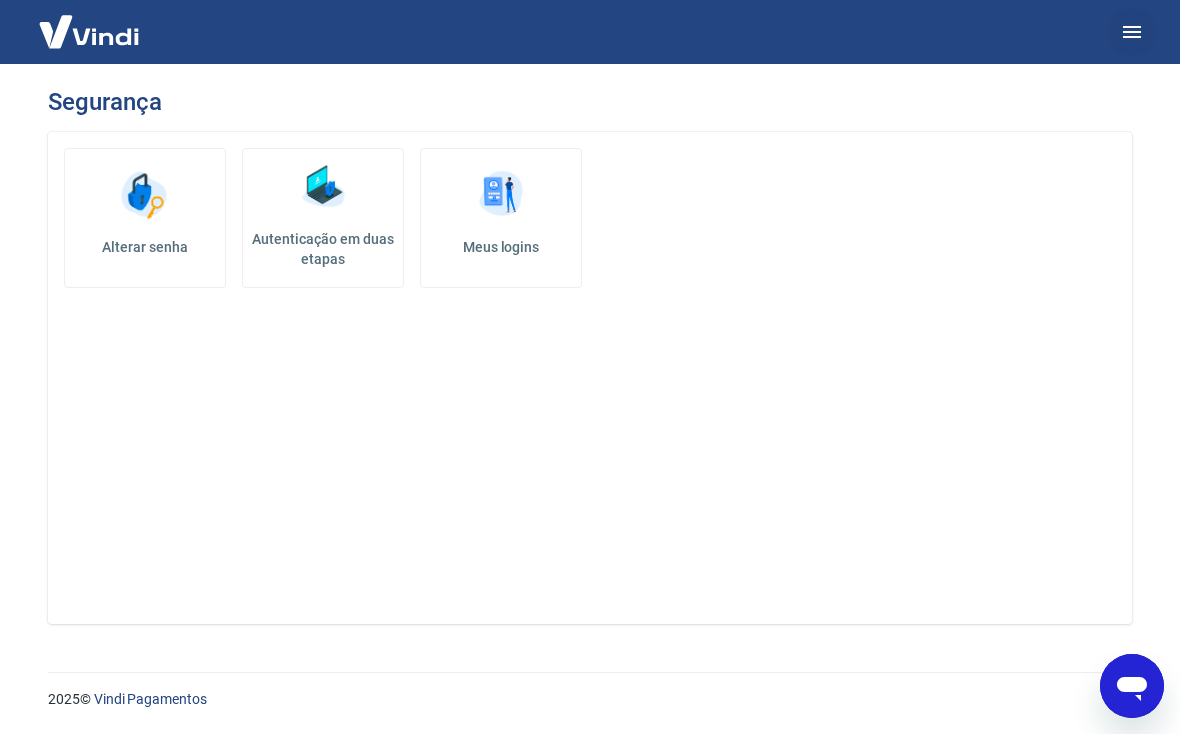 click 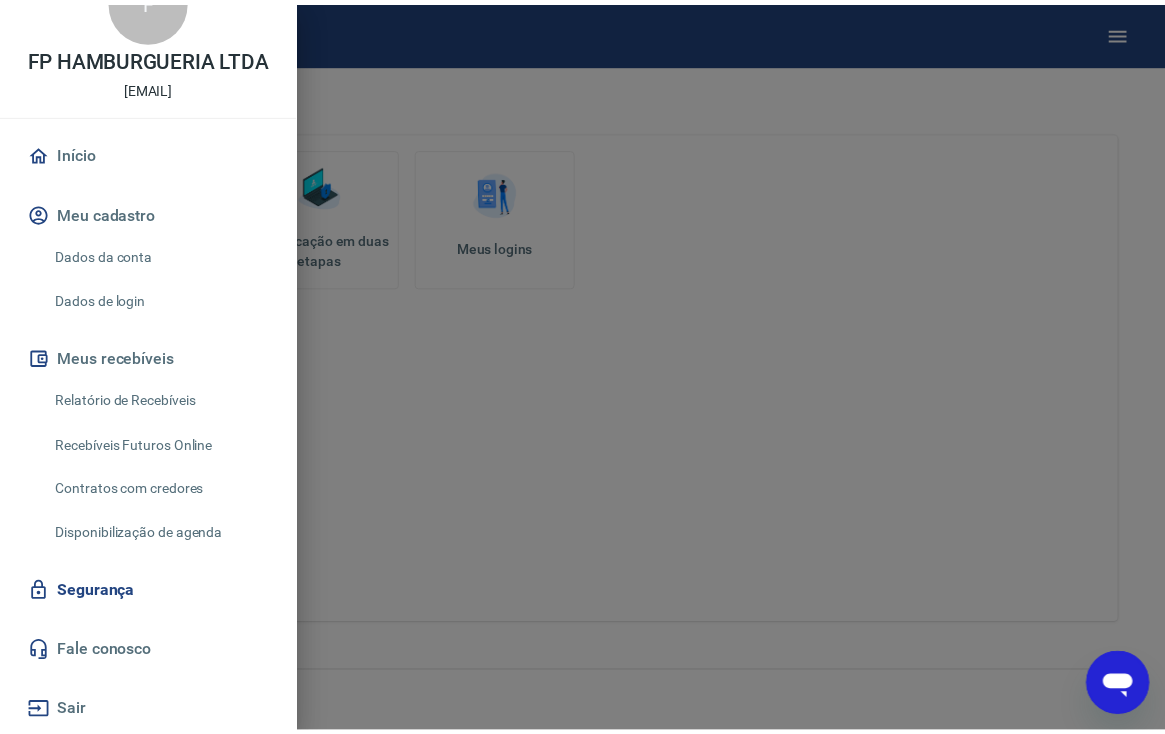 scroll, scrollTop: 0, scrollLeft: 0, axis: both 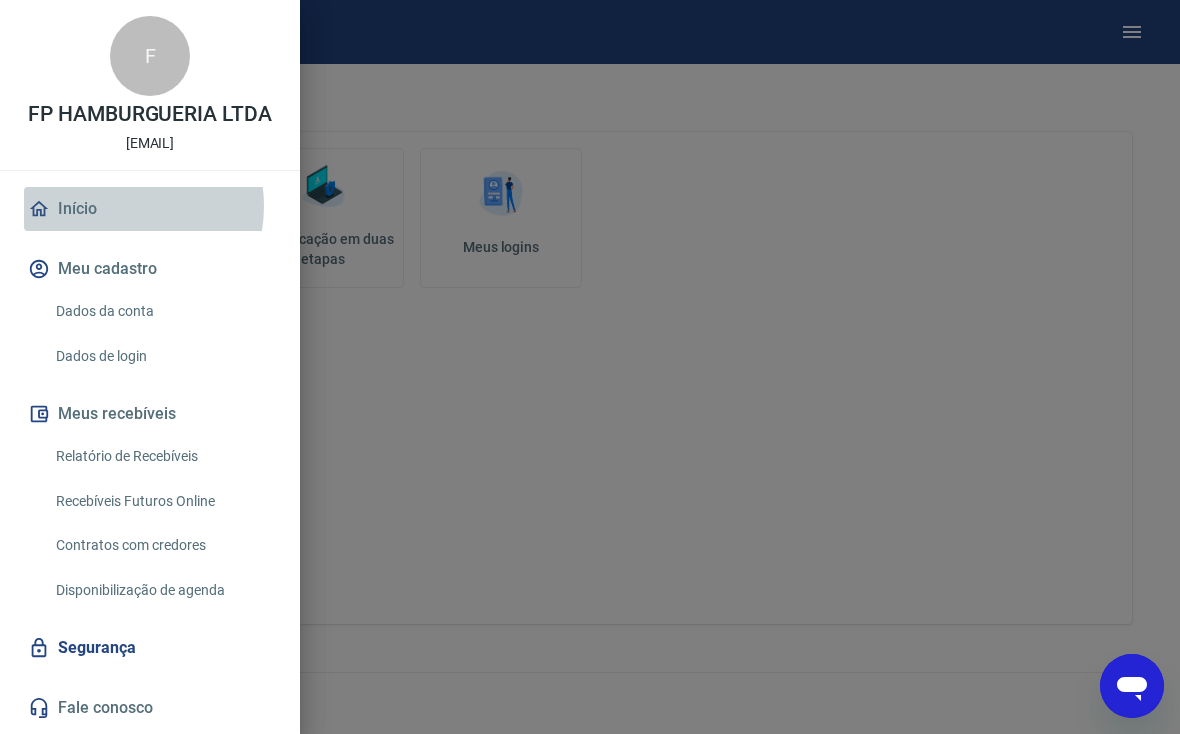 click on "Início" at bounding box center [150, 209] 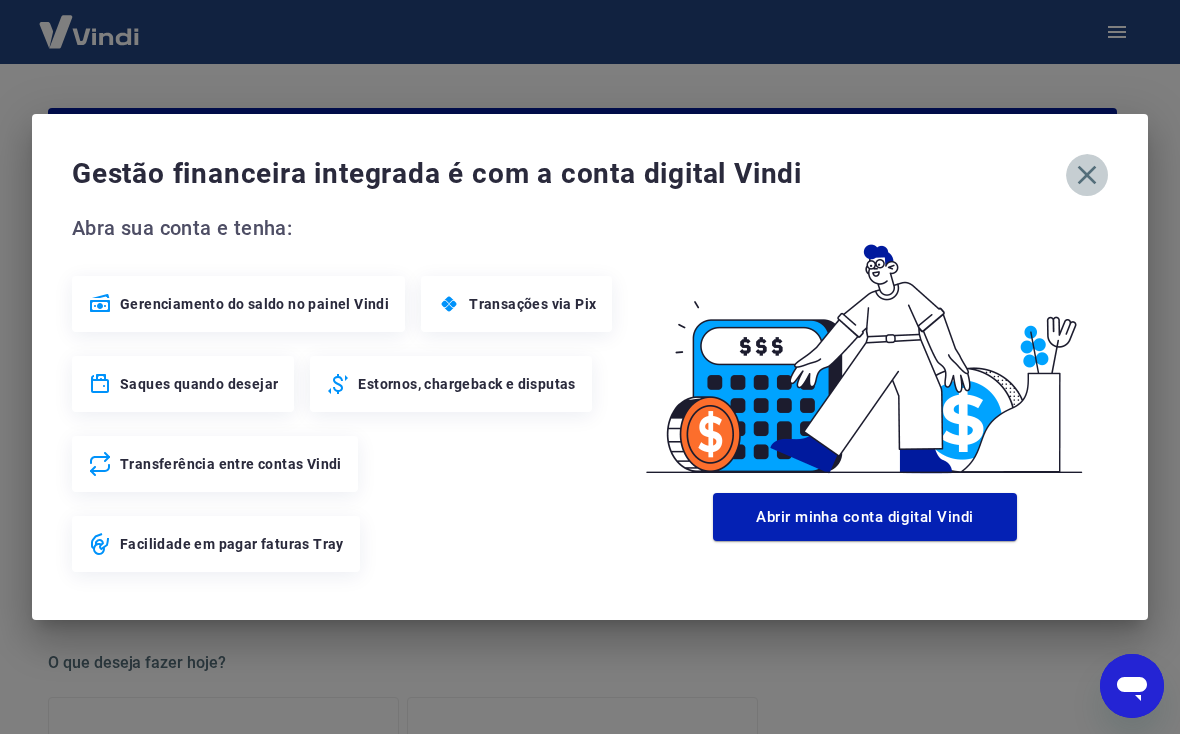 click 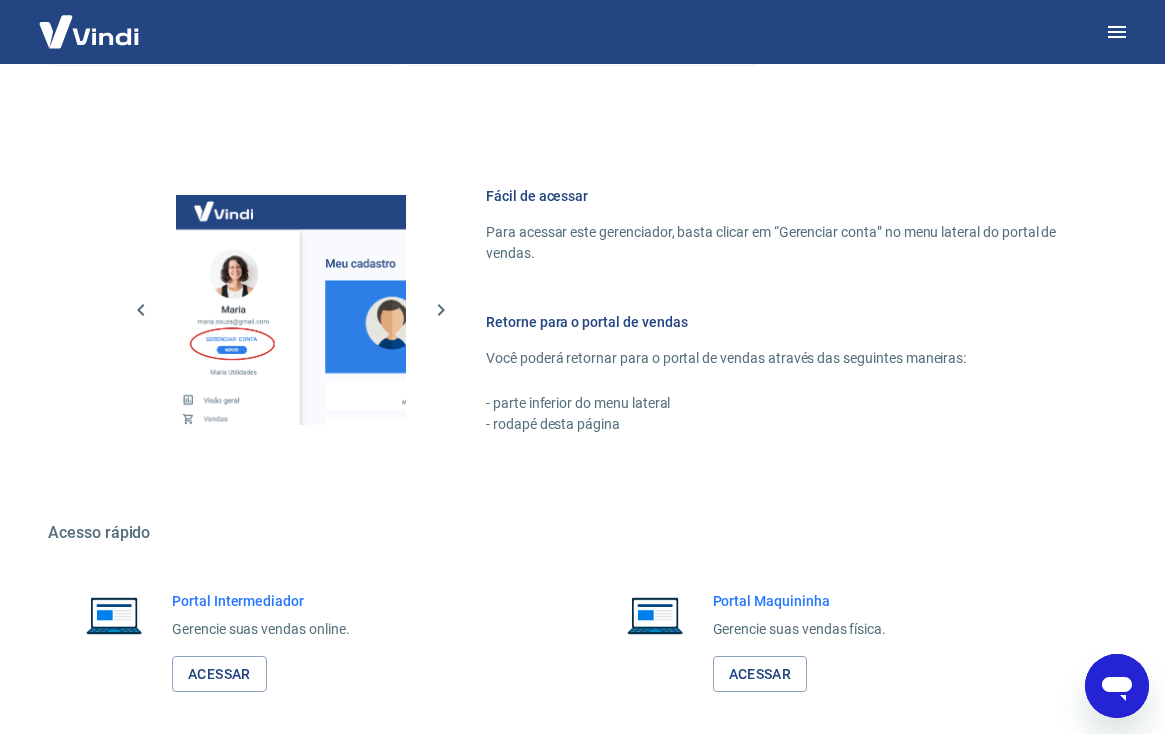 scroll, scrollTop: 1000, scrollLeft: 0, axis: vertical 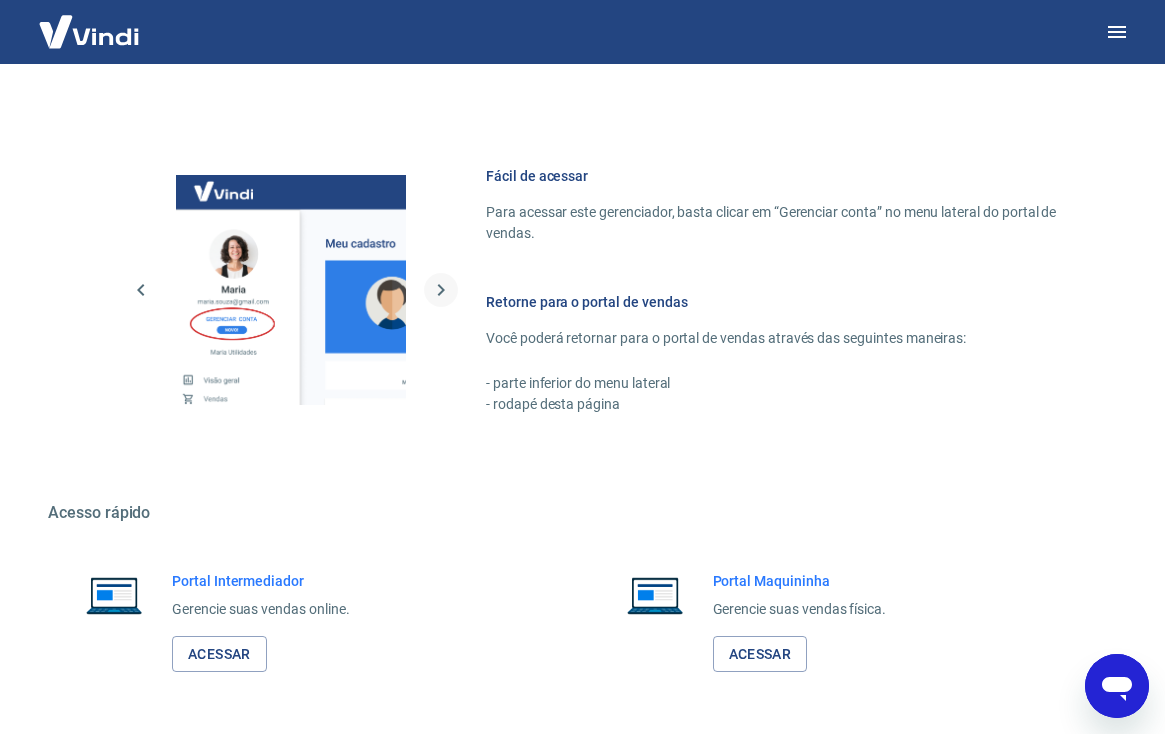 click 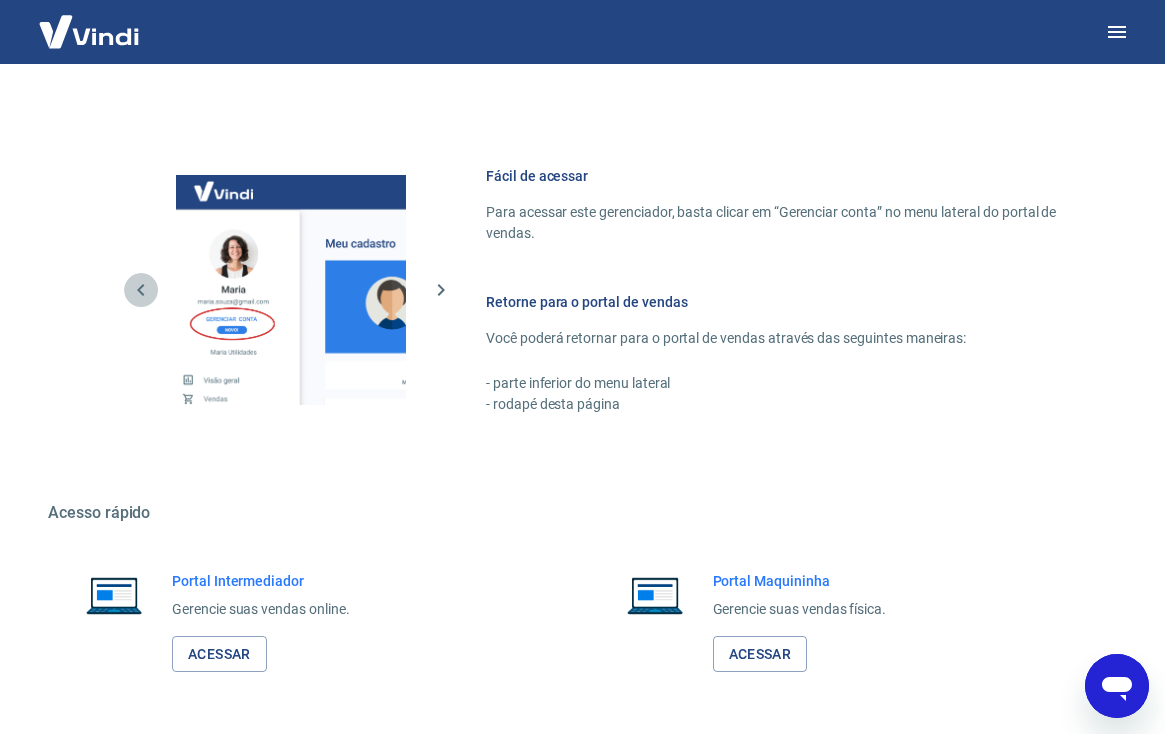 click 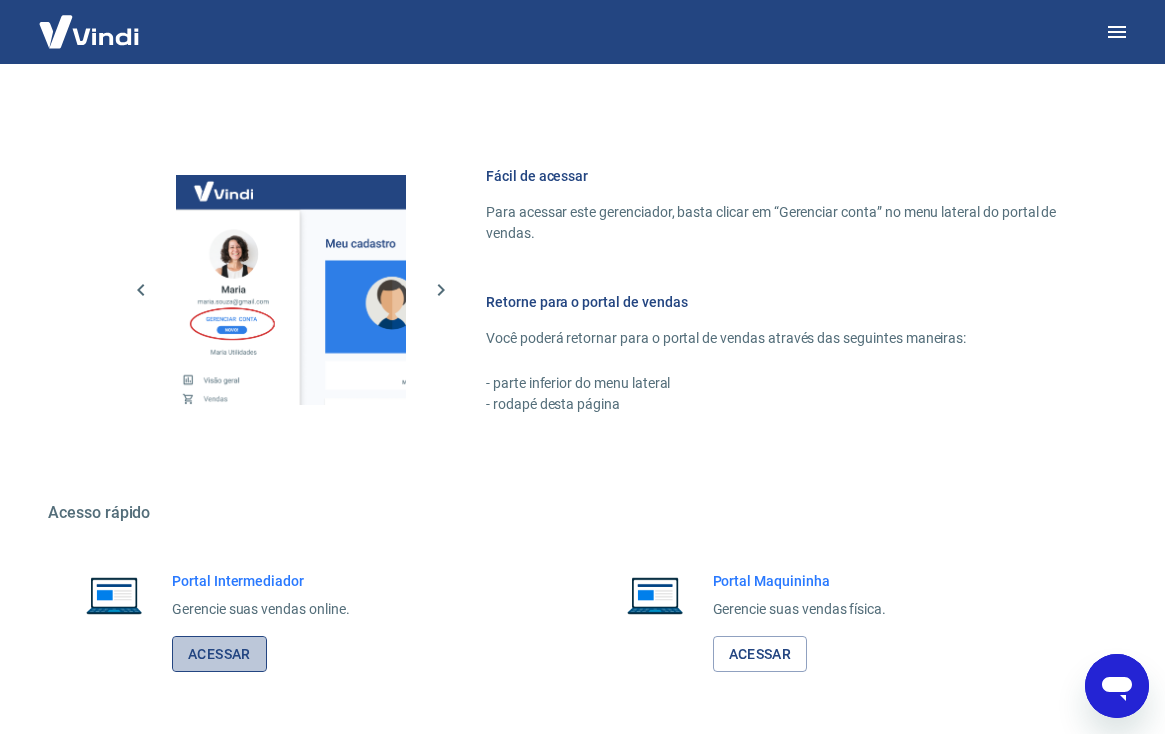 click on "Acessar" at bounding box center [219, 654] 